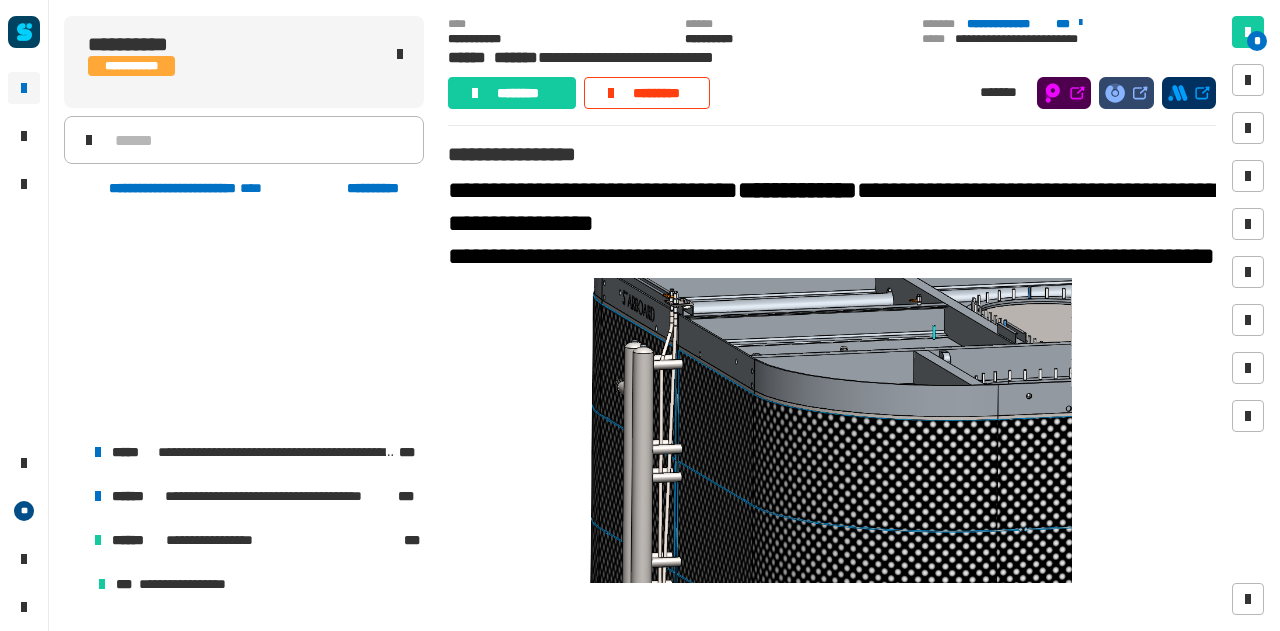 scroll, scrollTop: 0, scrollLeft: 0, axis: both 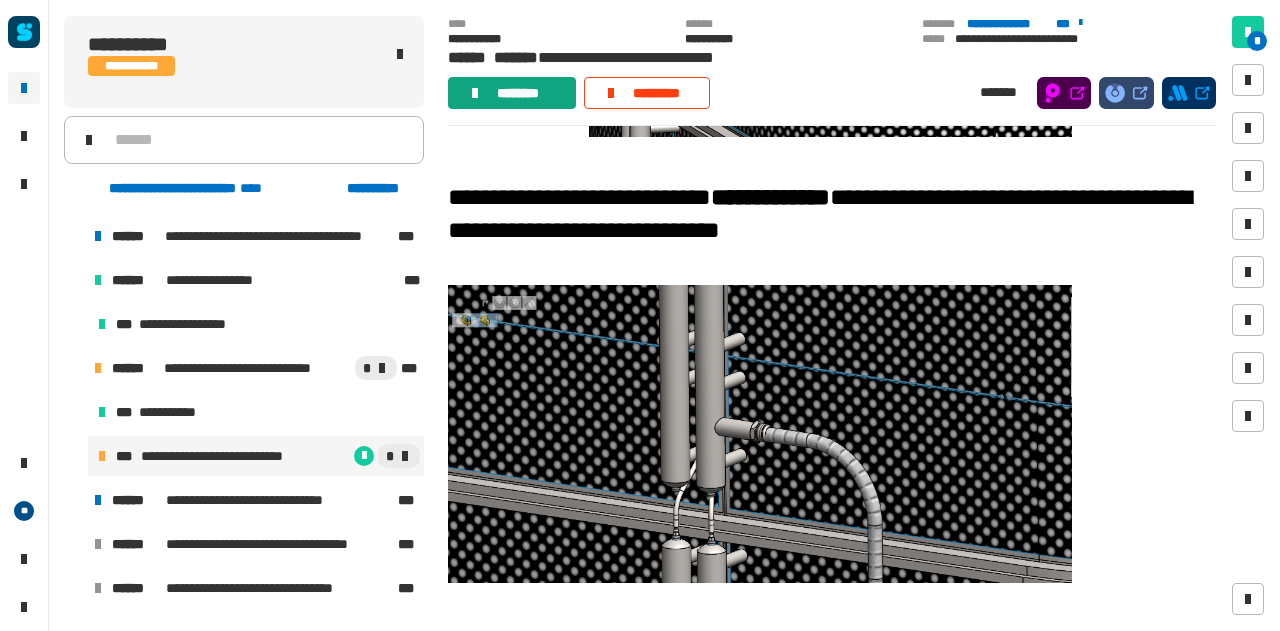 click on "********" 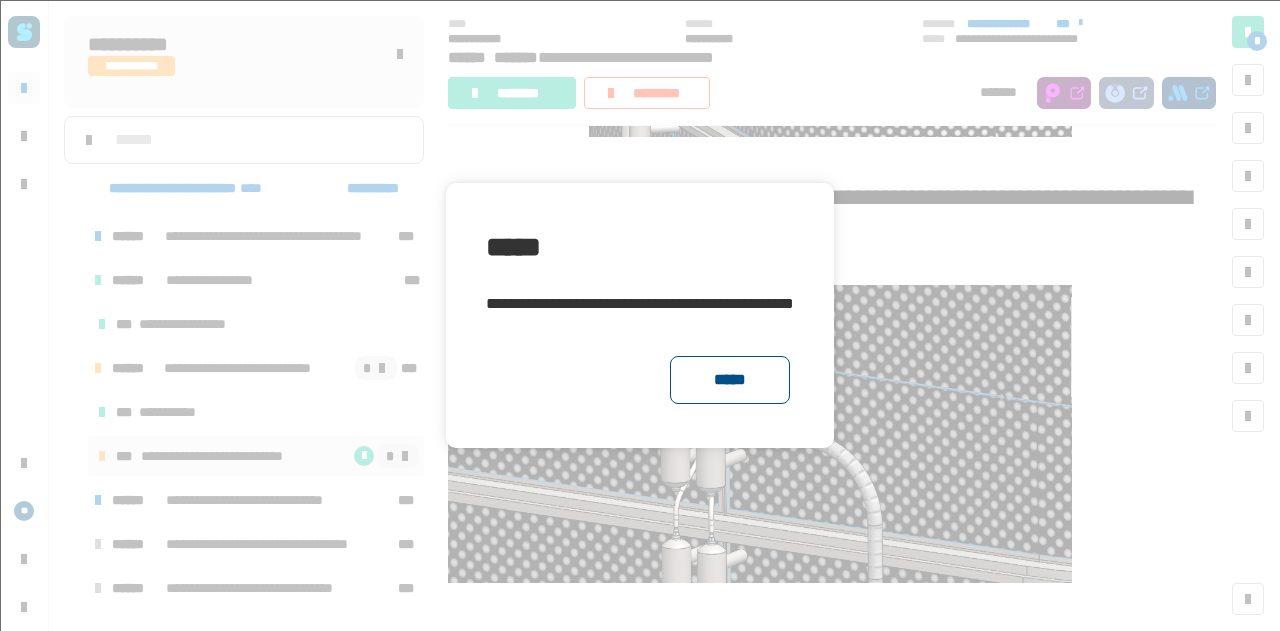 click on "*****" 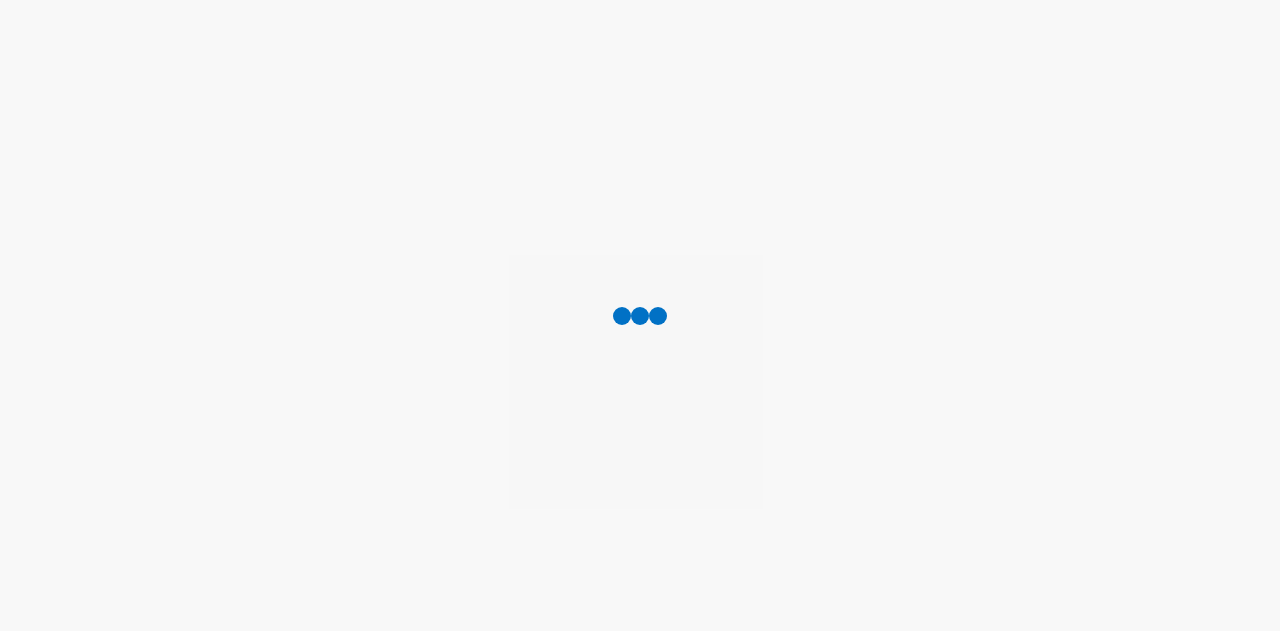 scroll, scrollTop: 0, scrollLeft: 0, axis: both 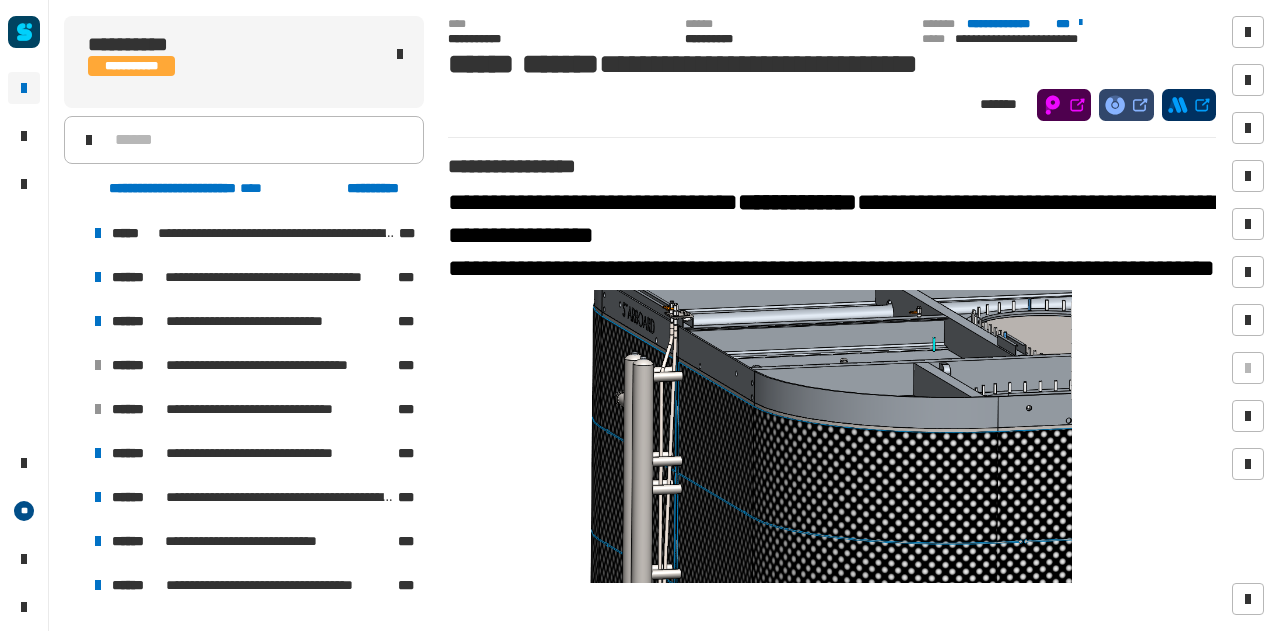 click at bounding box center [74, 321] 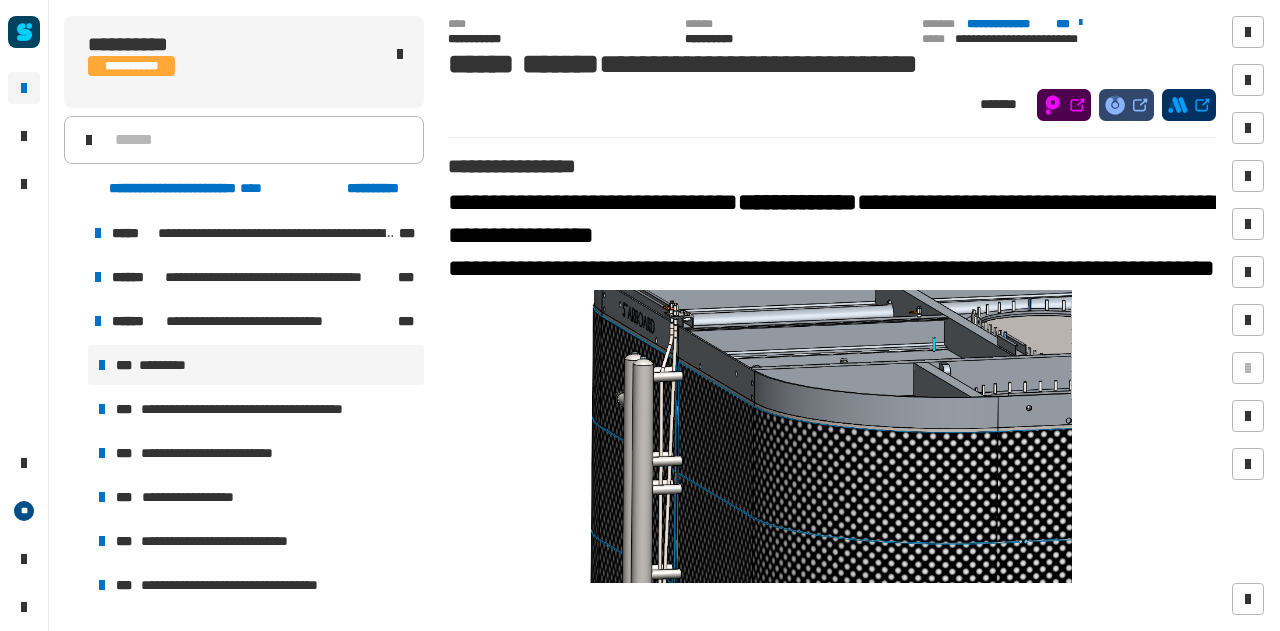 click on "*** *********" at bounding box center [256, 365] 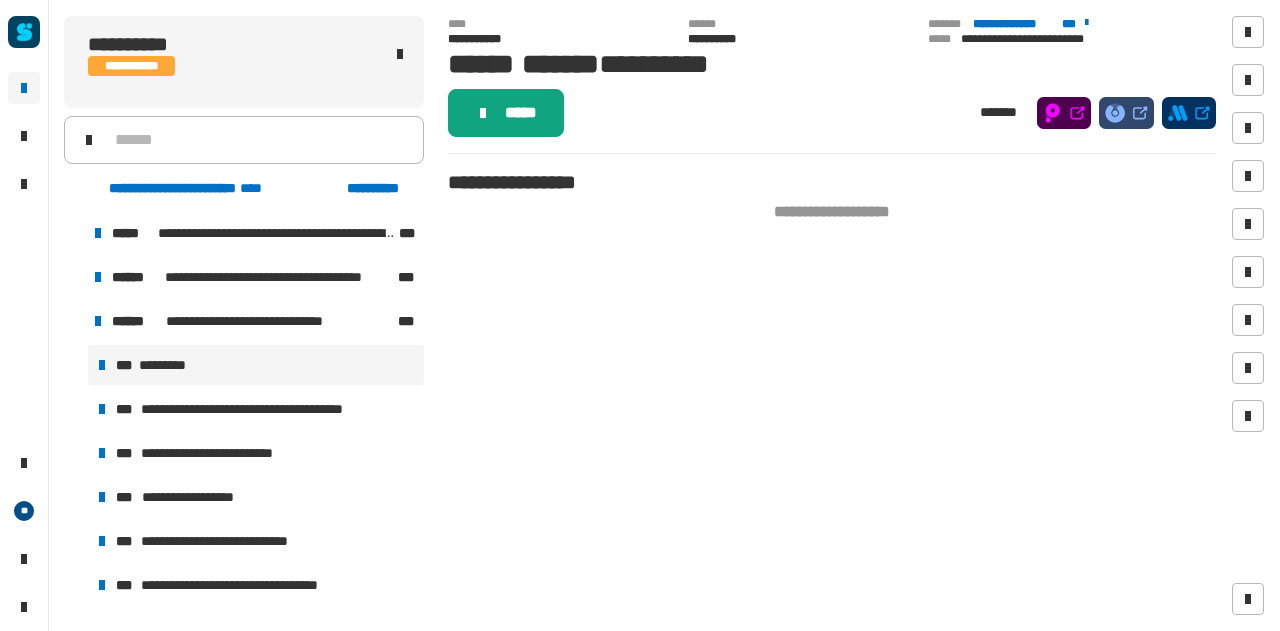 click on "*****" 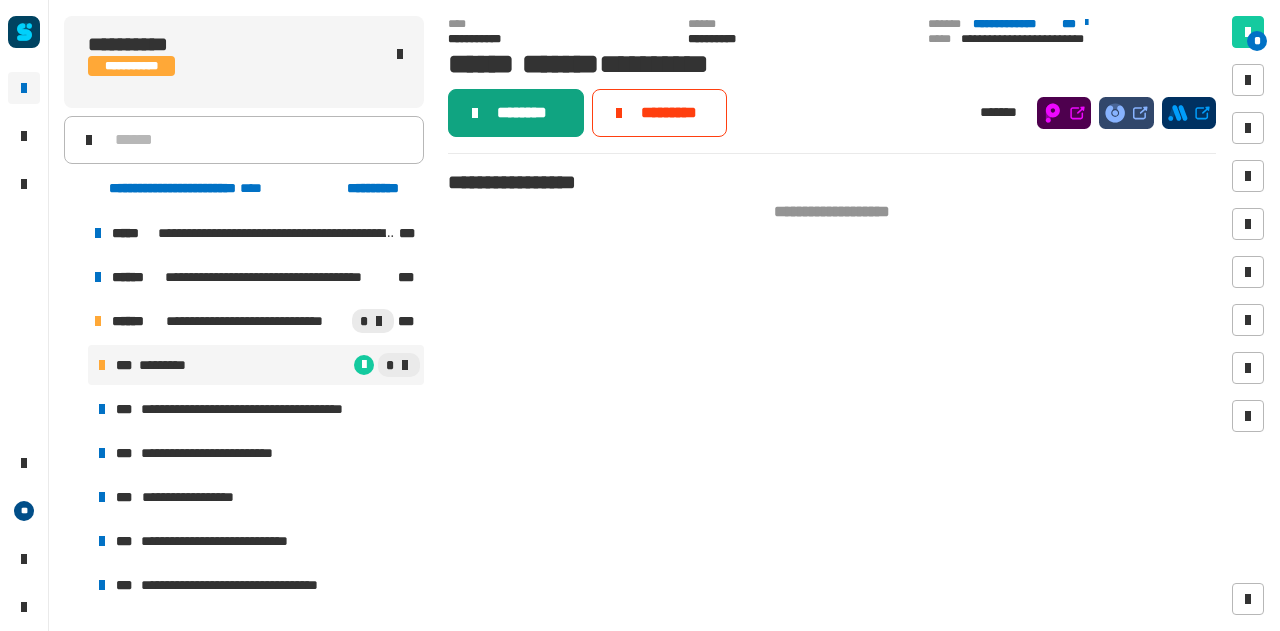 click on "********" 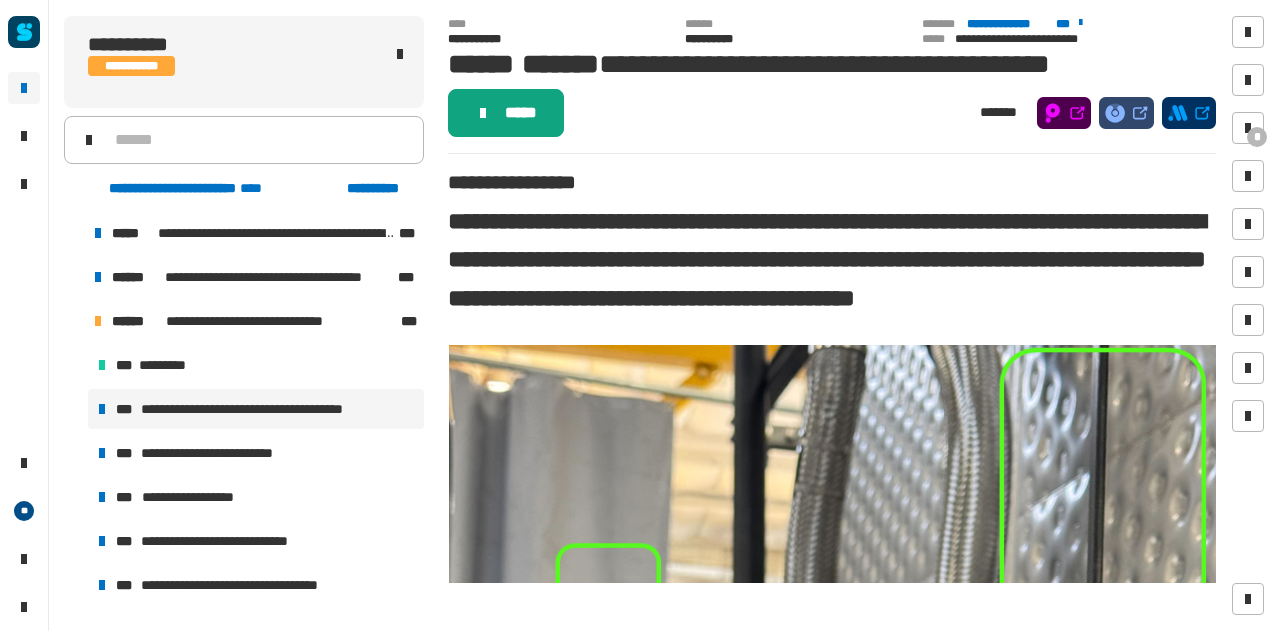 click on "*****" 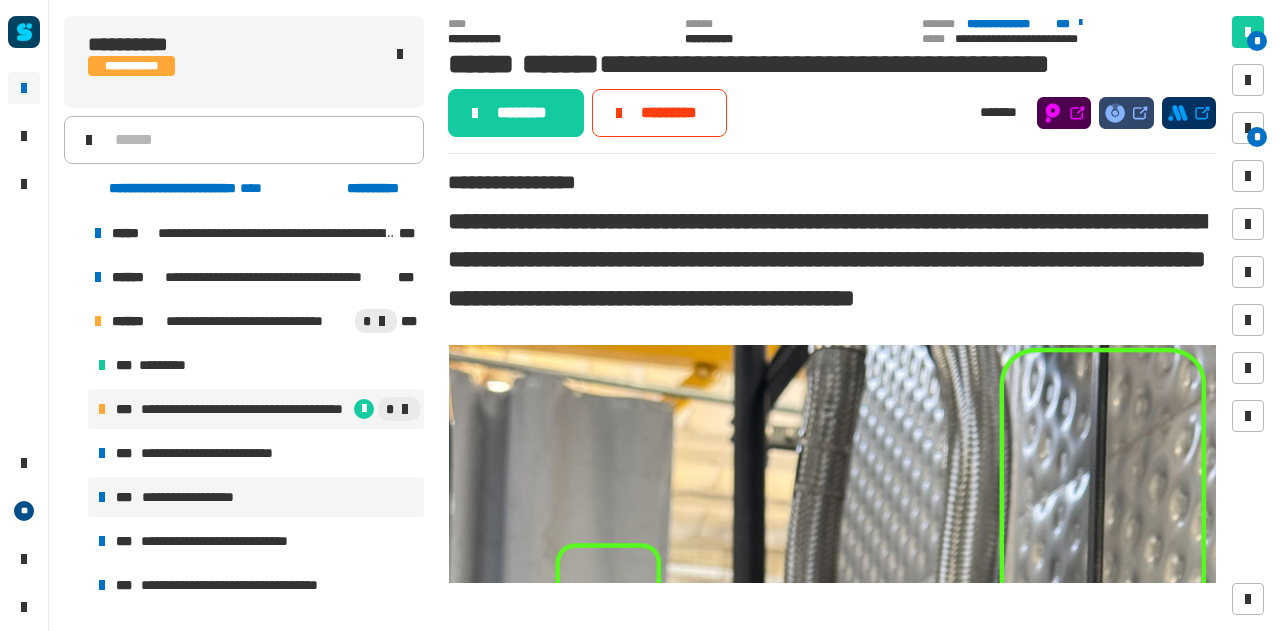 click on "**********" at bounding box center (204, 497) 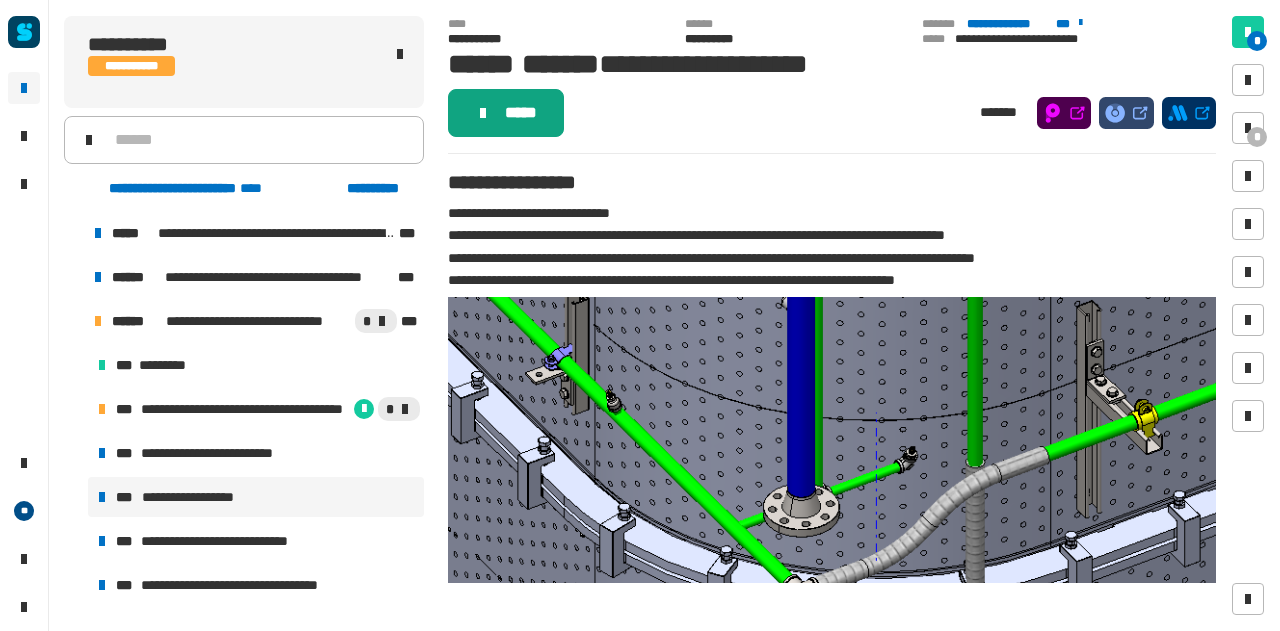 click on "*****" 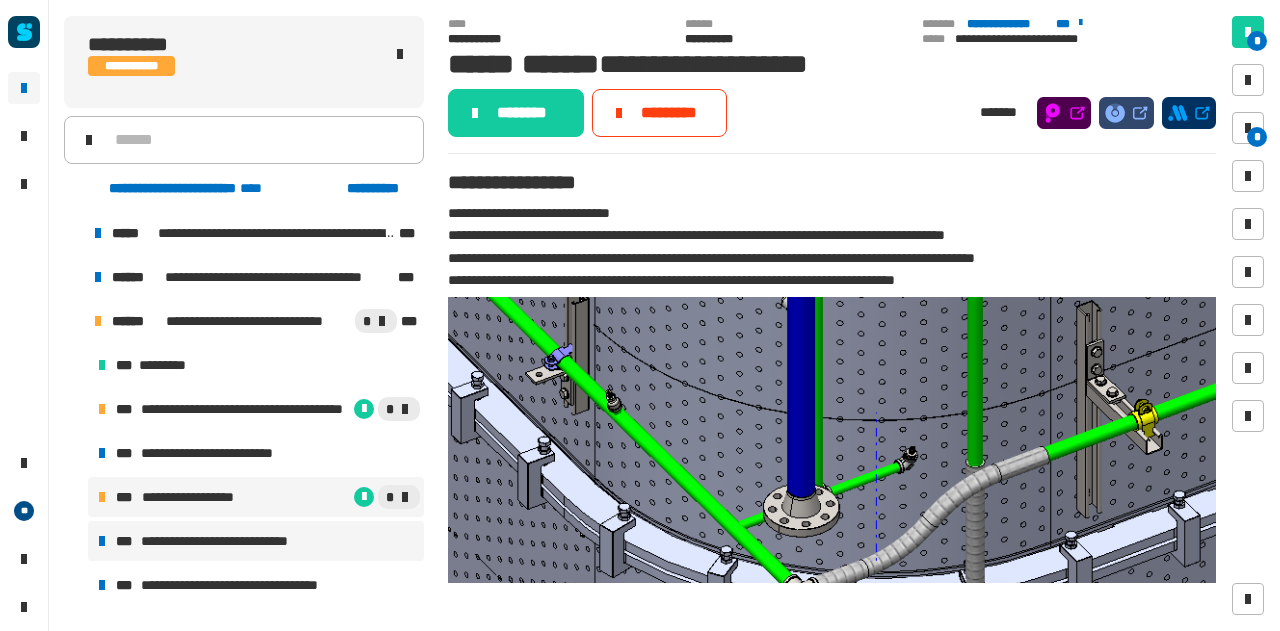 click on "**********" at bounding box center (231, 541) 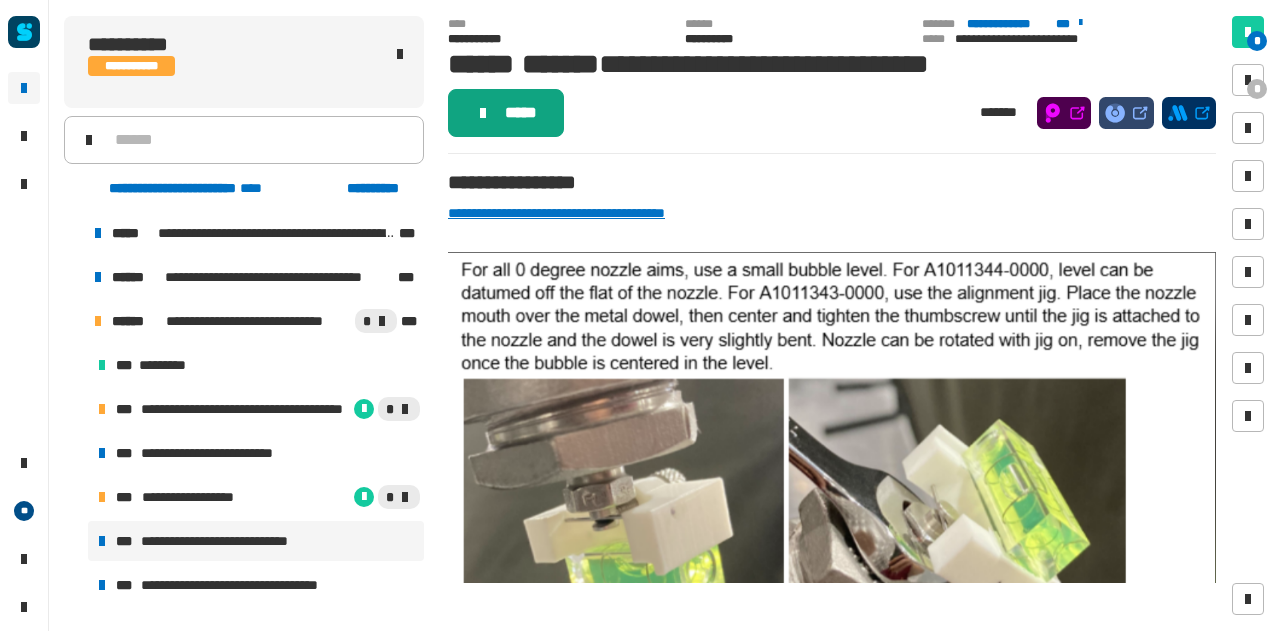 click on "*****" 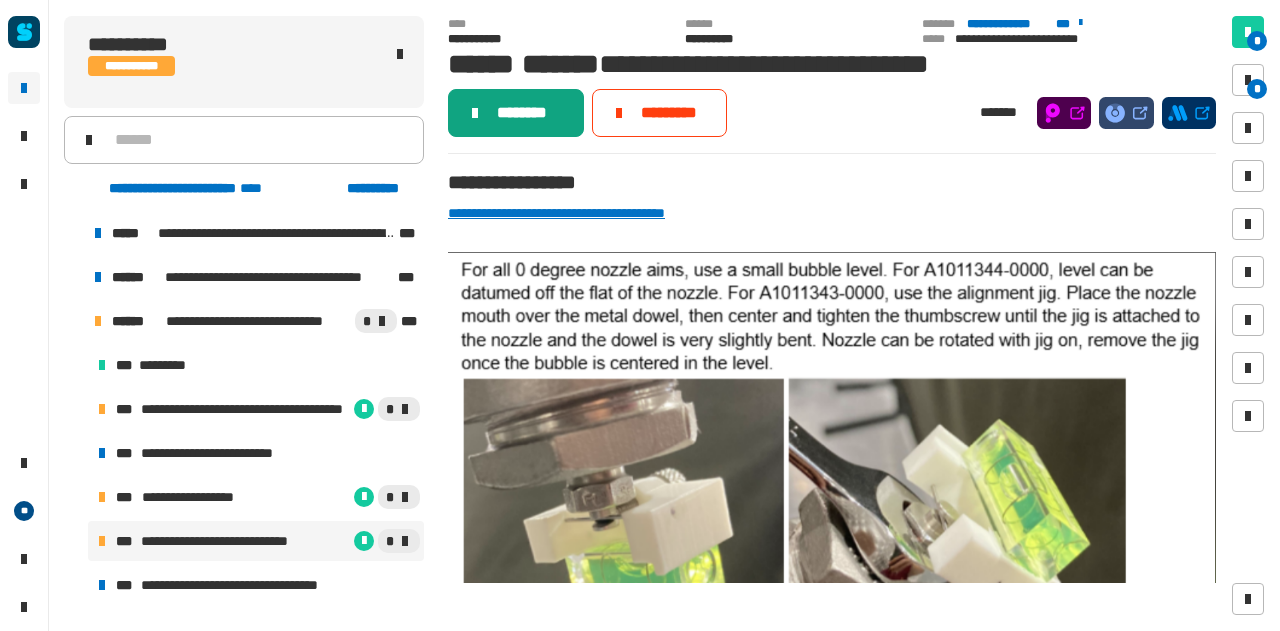 click on "********" 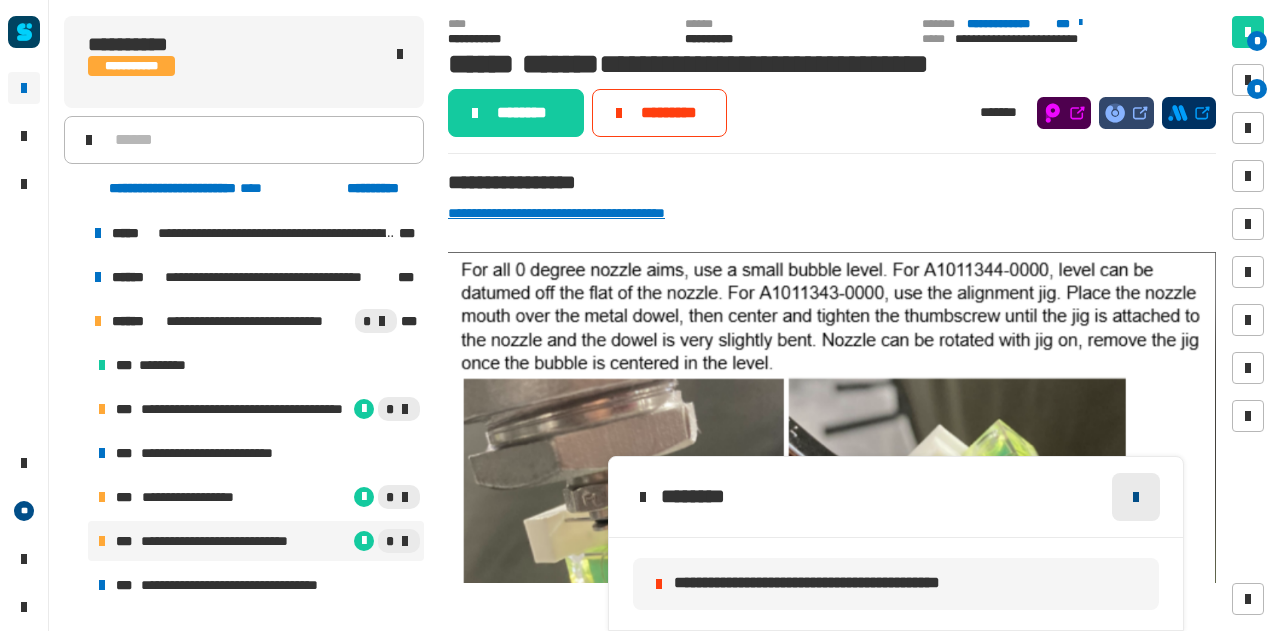 click 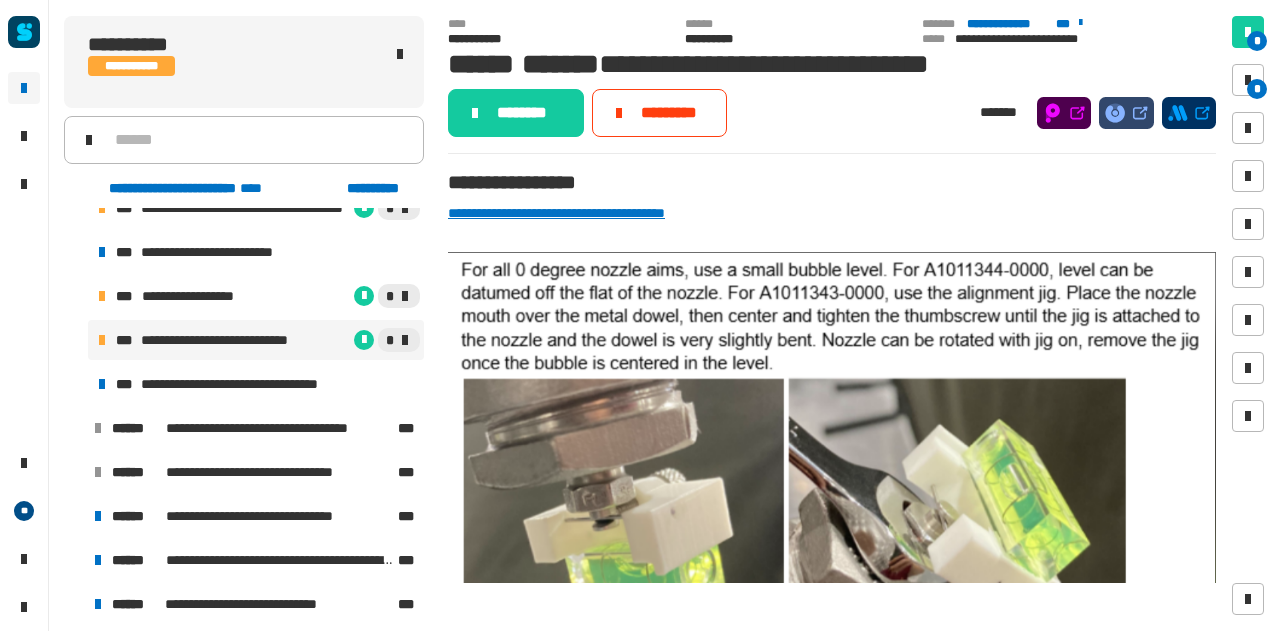 scroll, scrollTop: 291, scrollLeft: 0, axis: vertical 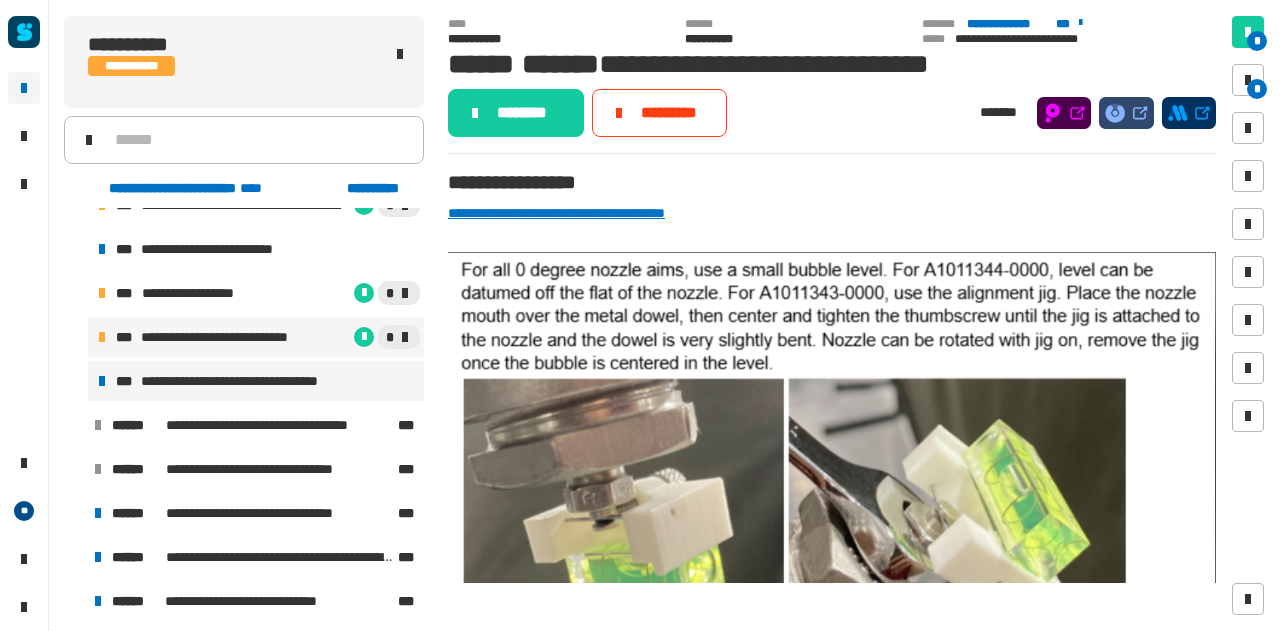 click on "**********" at bounding box center [253, 381] 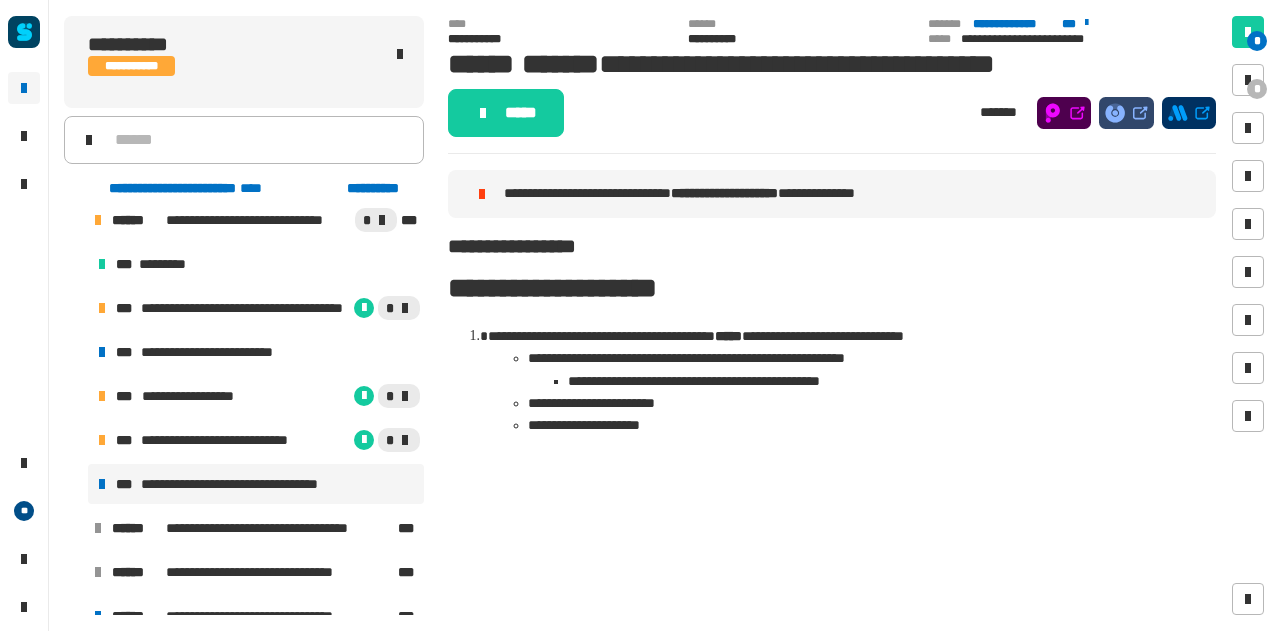 scroll, scrollTop: 182, scrollLeft: 0, axis: vertical 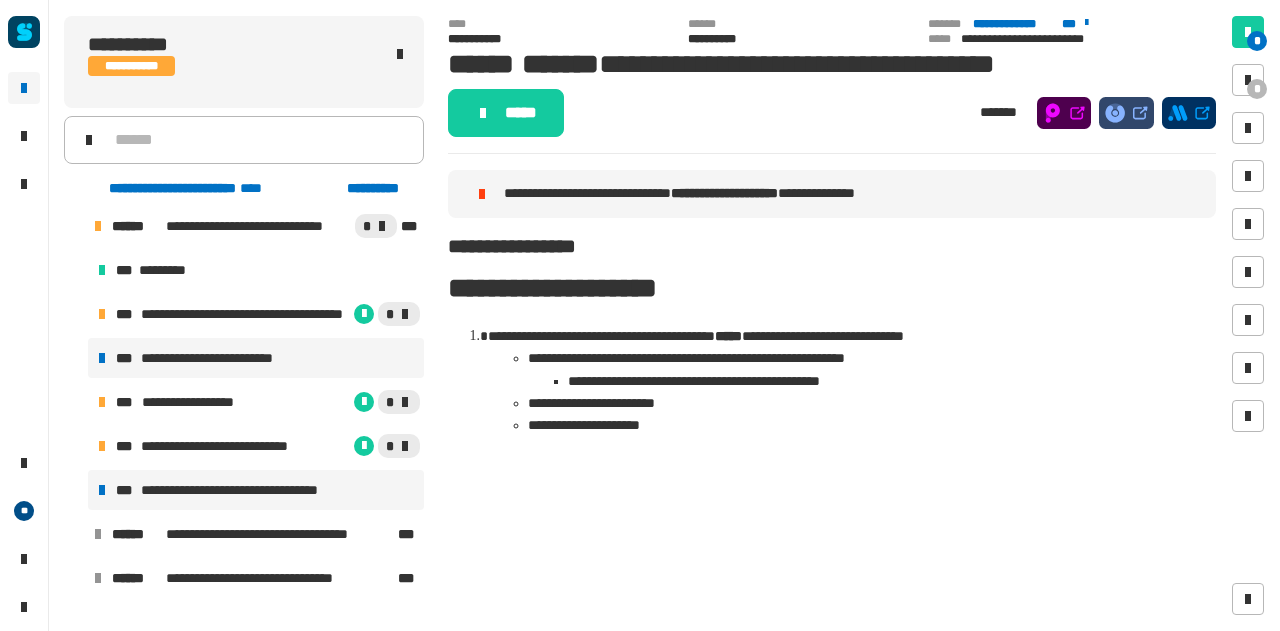 click on "**********" at bounding box center (256, 358) 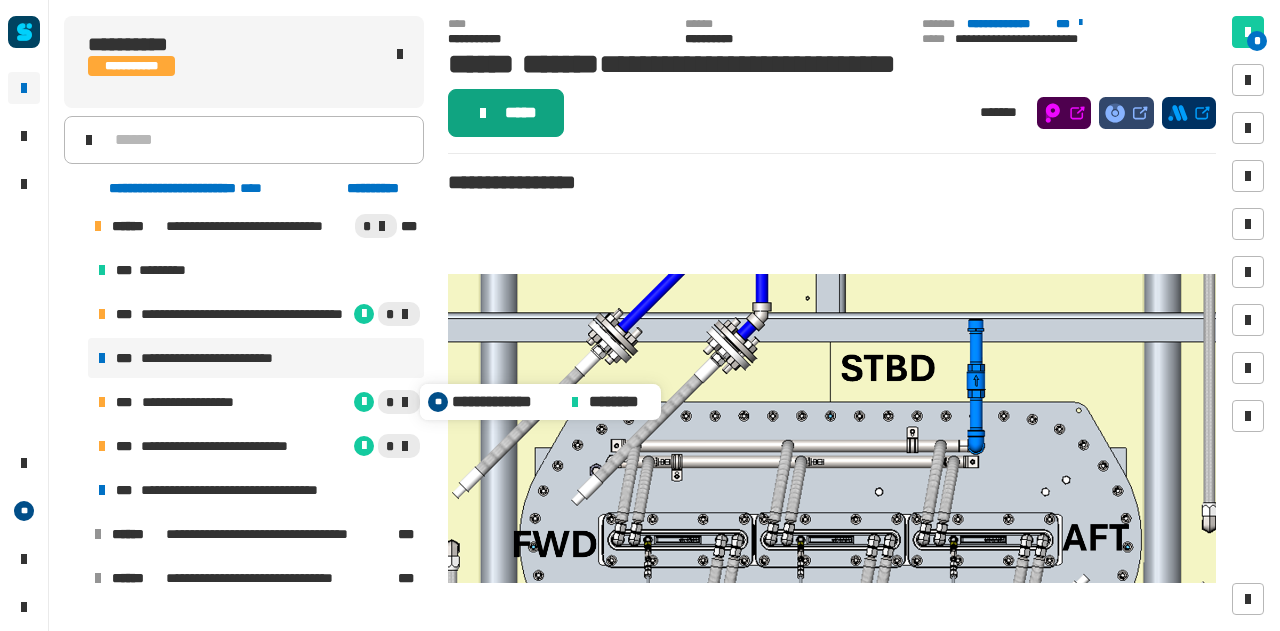 drag, startPoint x: 417, startPoint y: 401, endPoint x: 457, endPoint y: 111, distance: 292.74564 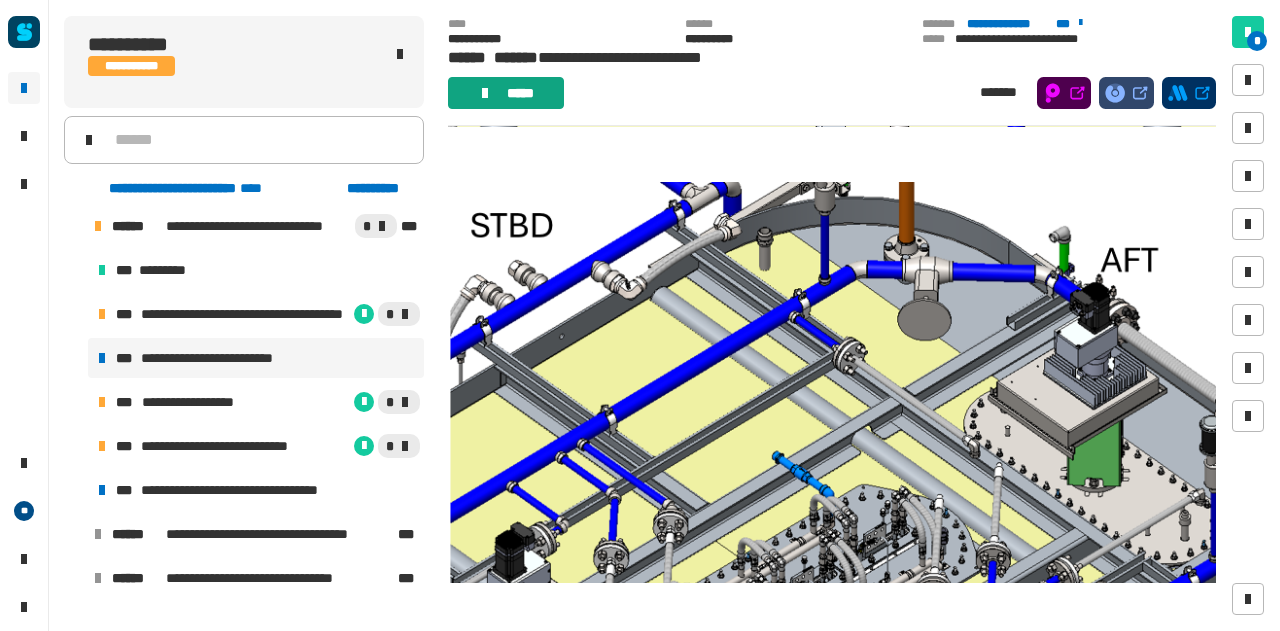 scroll, scrollTop: 651, scrollLeft: 0, axis: vertical 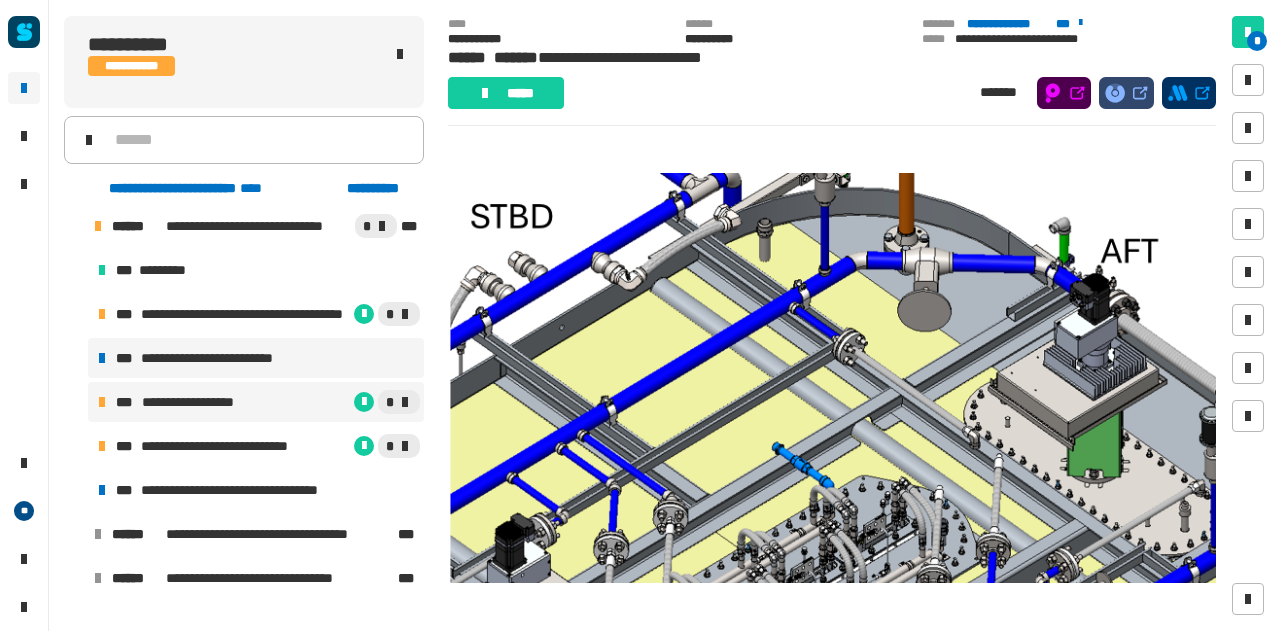 click on "**********" at bounding box center [204, 402] 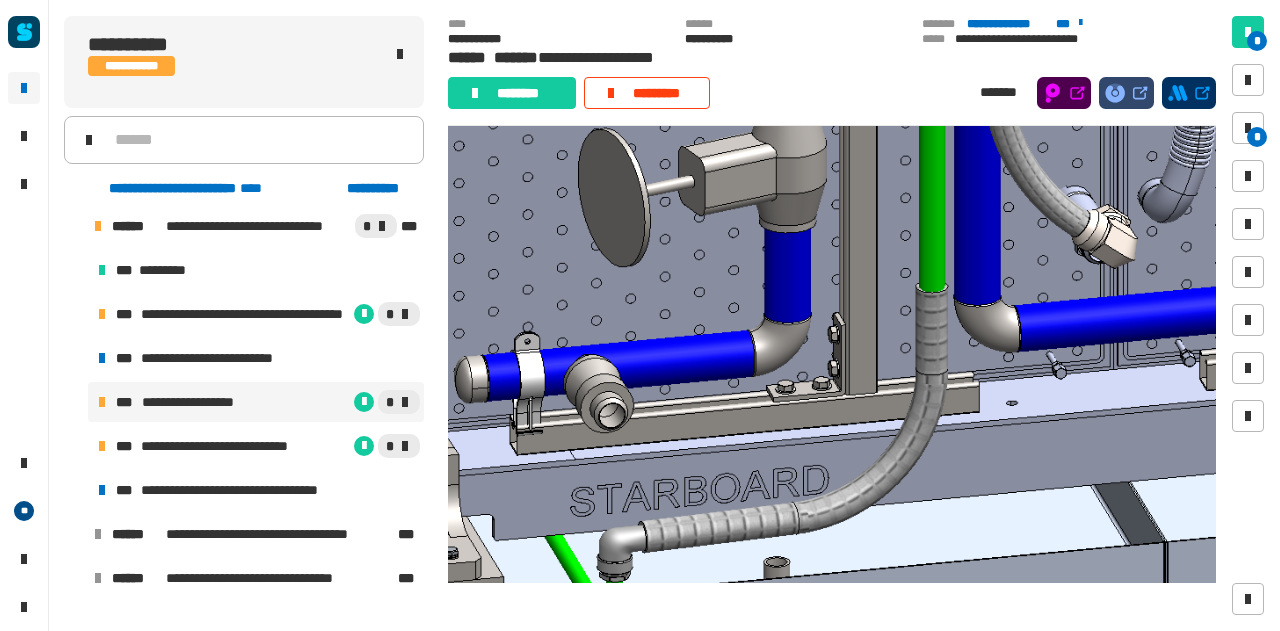 scroll, scrollTop: 1380, scrollLeft: 0, axis: vertical 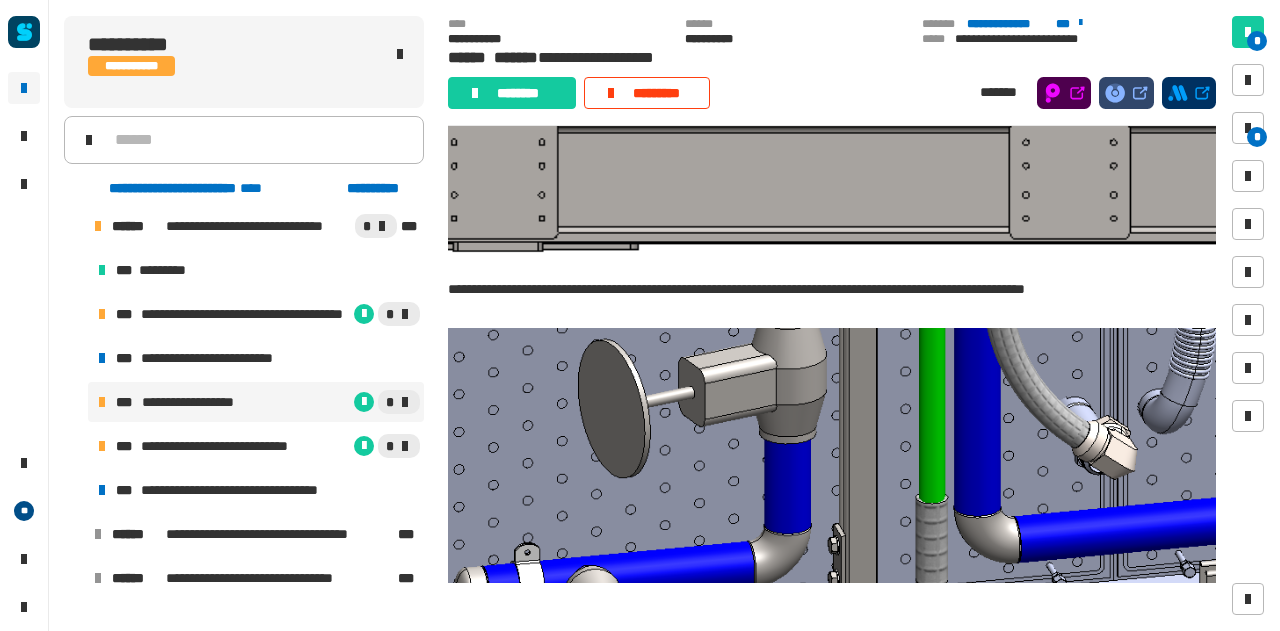 click 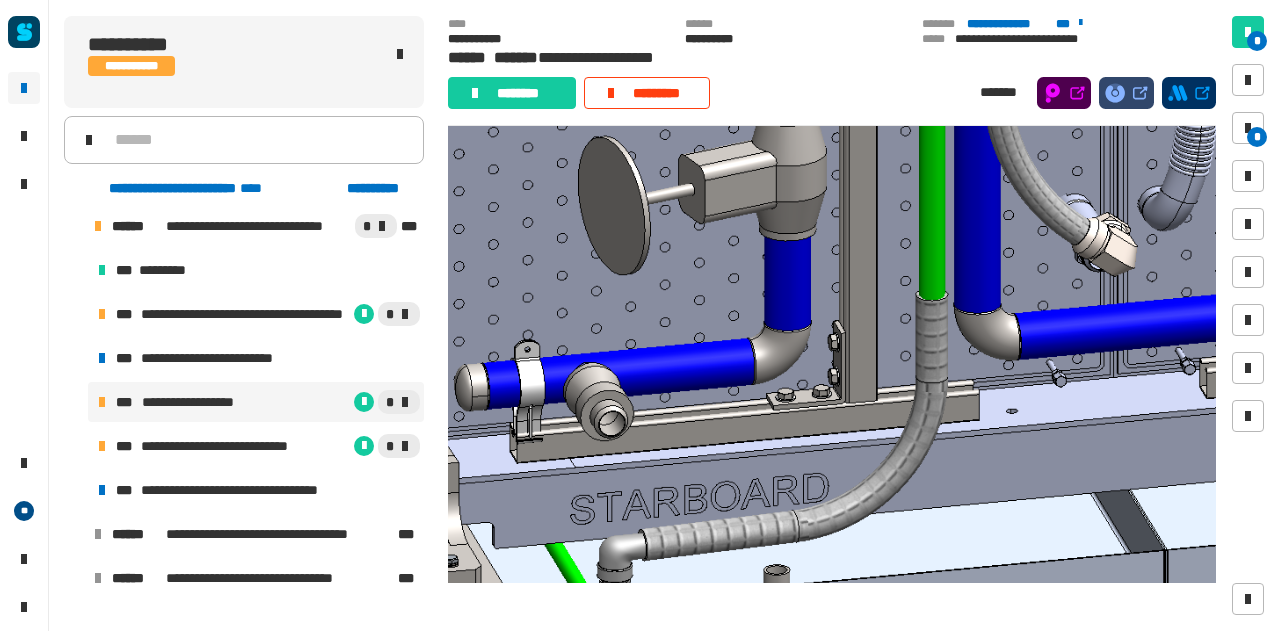 scroll, scrollTop: 1584, scrollLeft: 0, axis: vertical 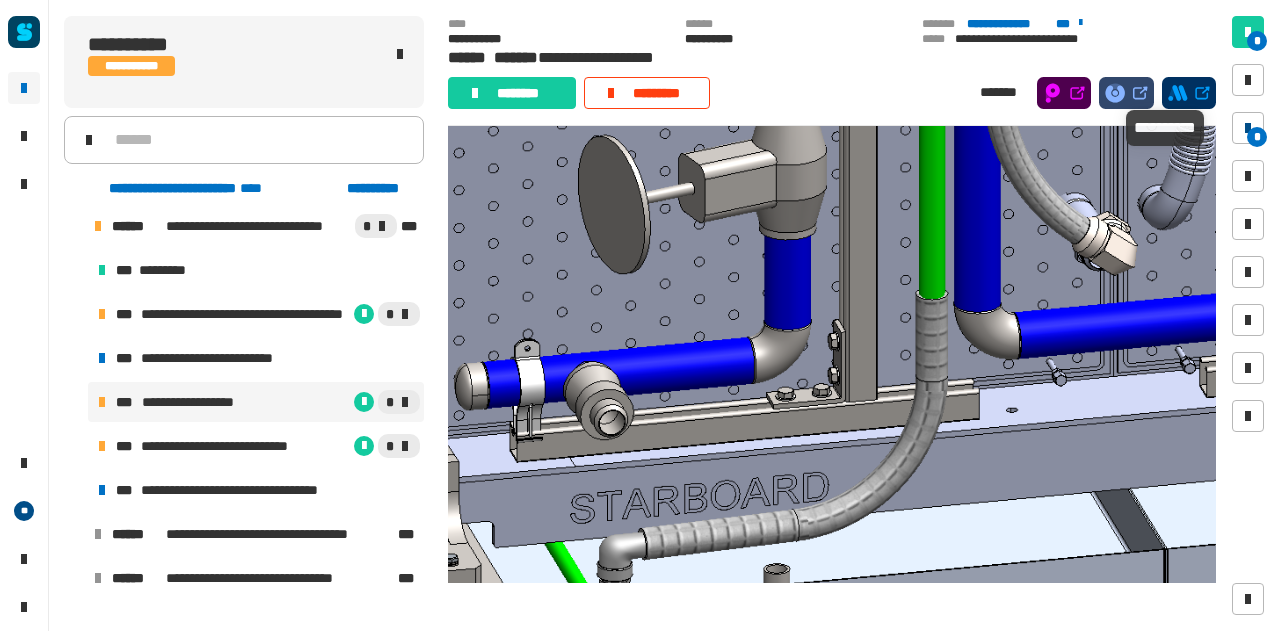click on "*" at bounding box center (1257, 137) 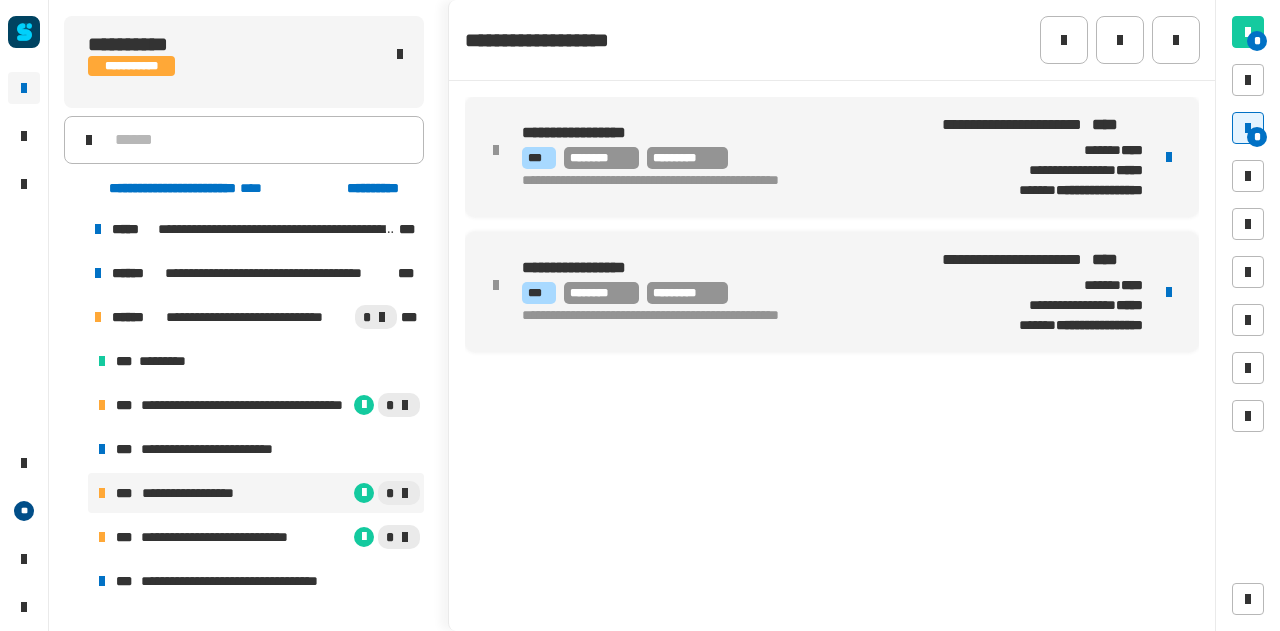 scroll, scrollTop: 94, scrollLeft: 0, axis: vertical 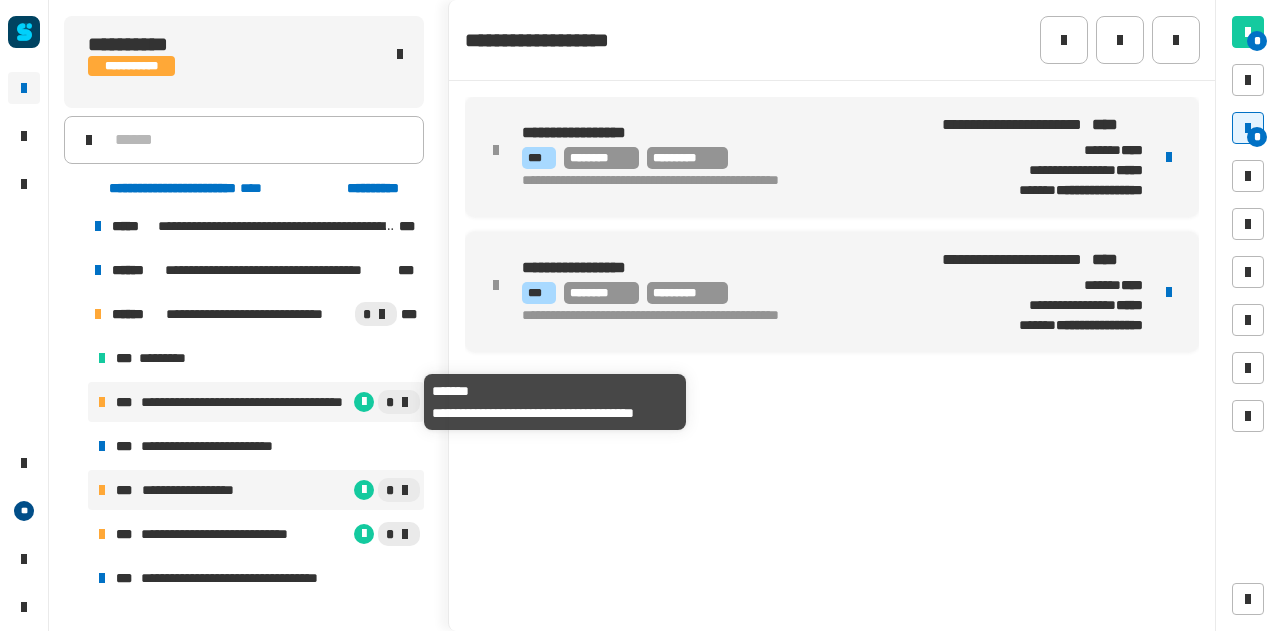 click on "**********" at bounding box center [245, 402] 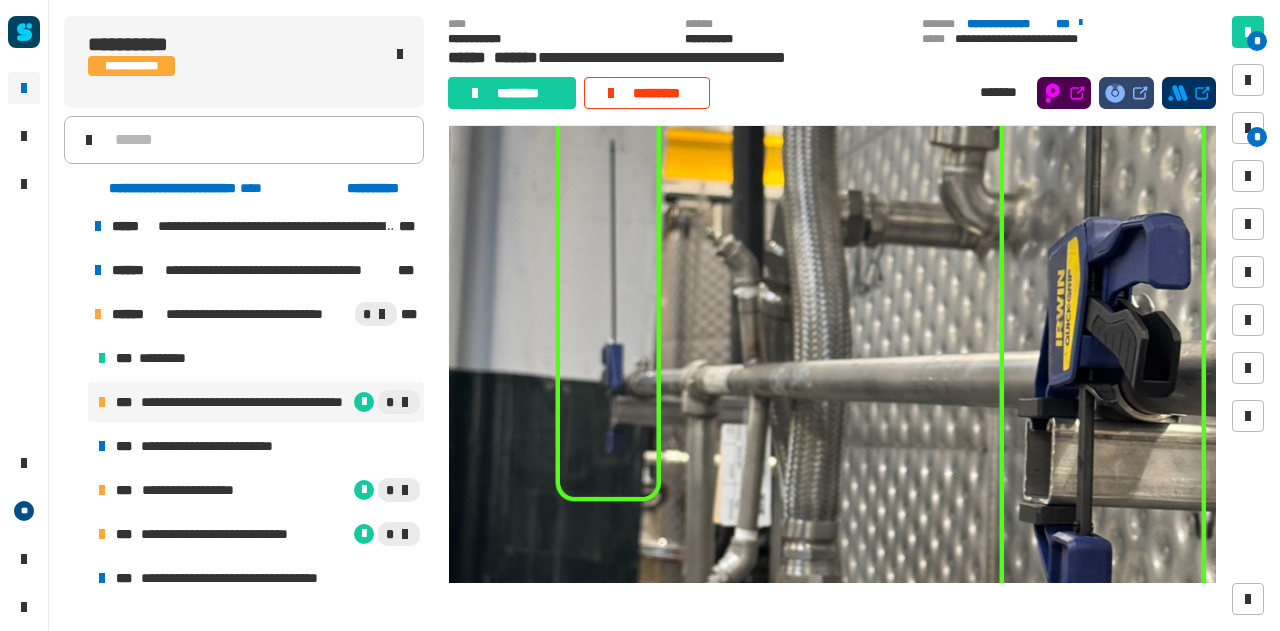 scroll, scrollTop: 445, scrollLeft: 0, axis: vertical 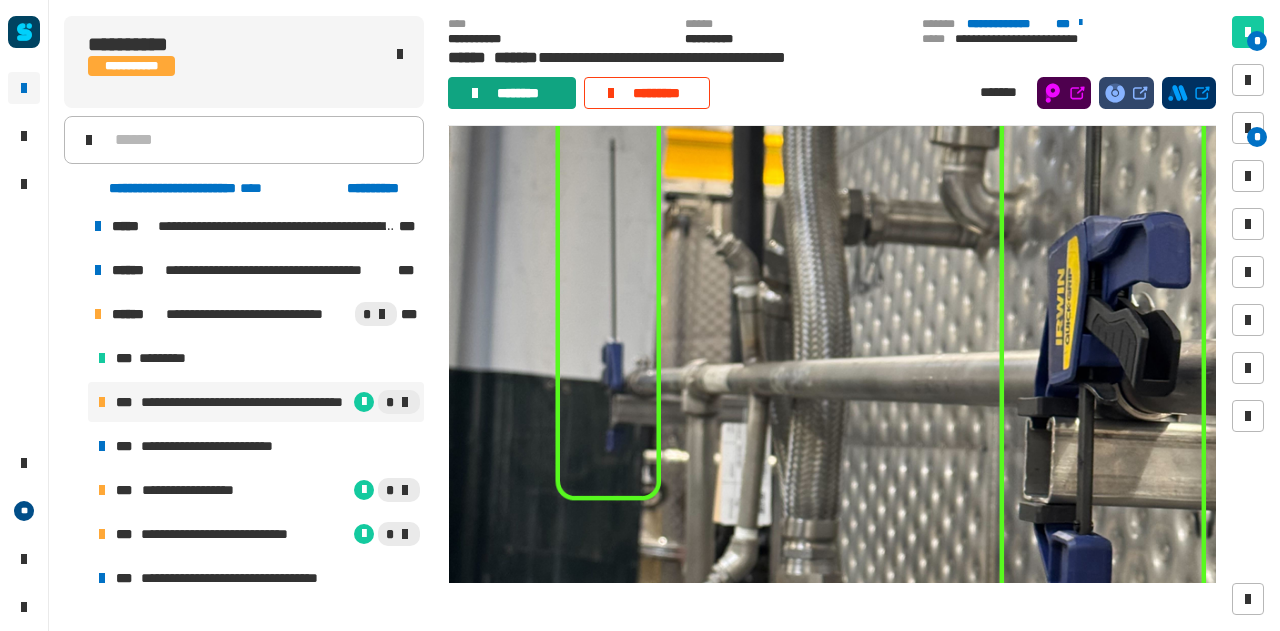 click on "********" 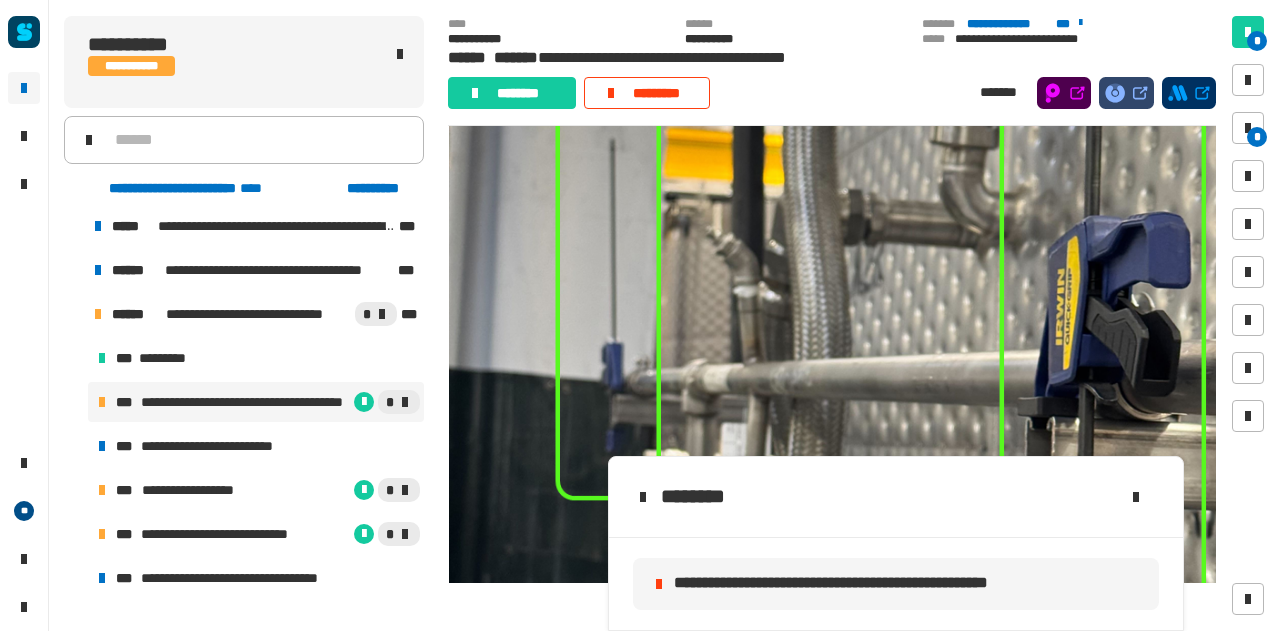click on "**********" 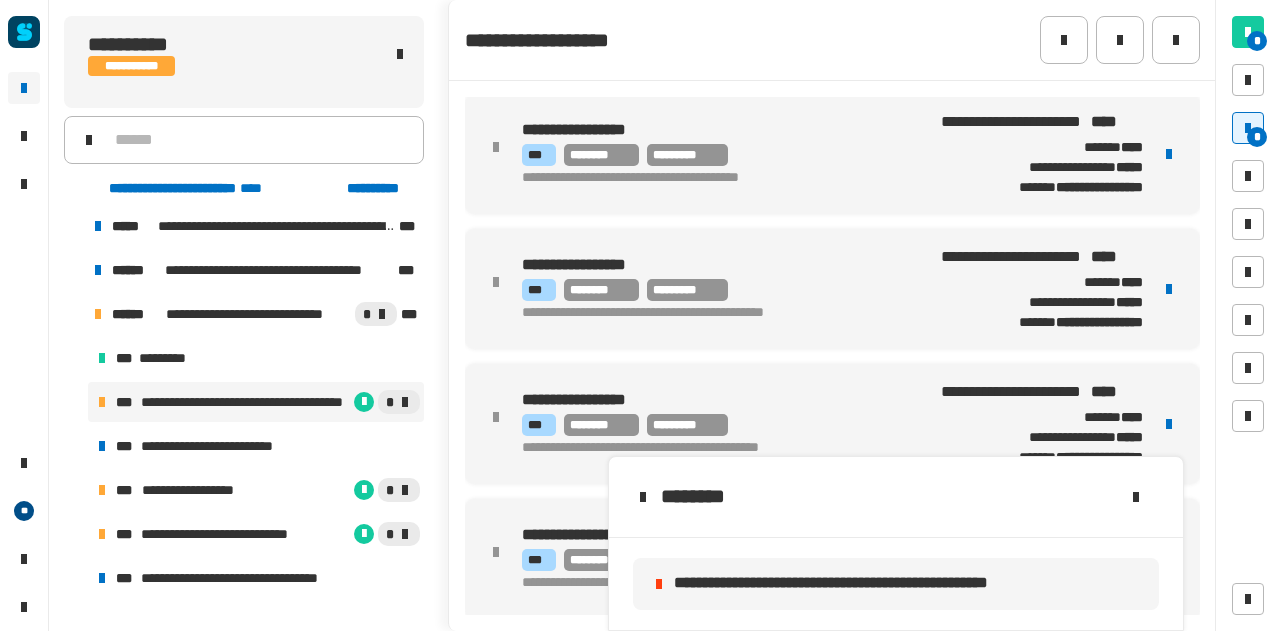 scroll, scrollTop: 0, scrollLeft: 0, axis: both 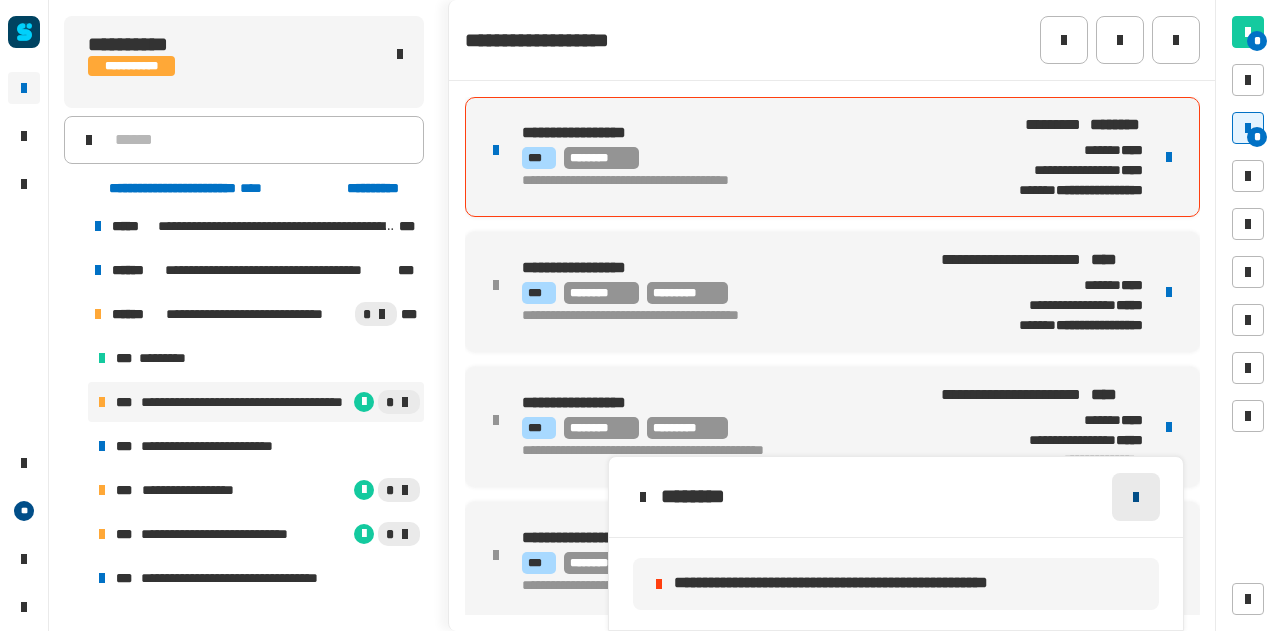 click 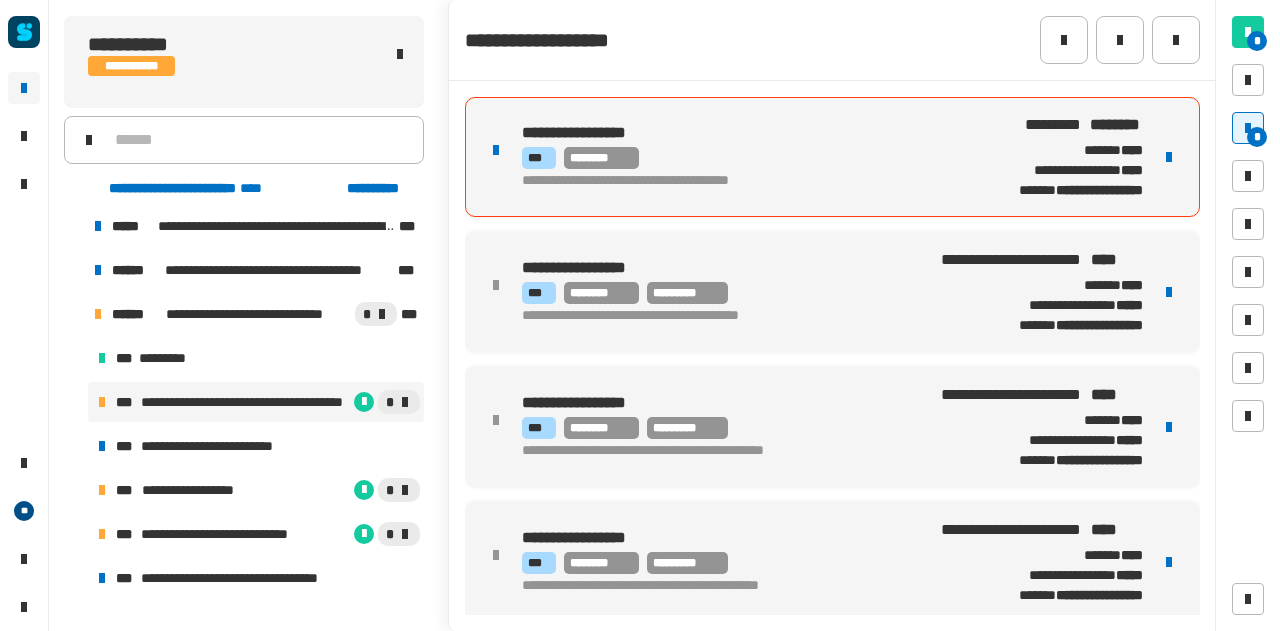 click on "**********" at bounding box center [731, 133] 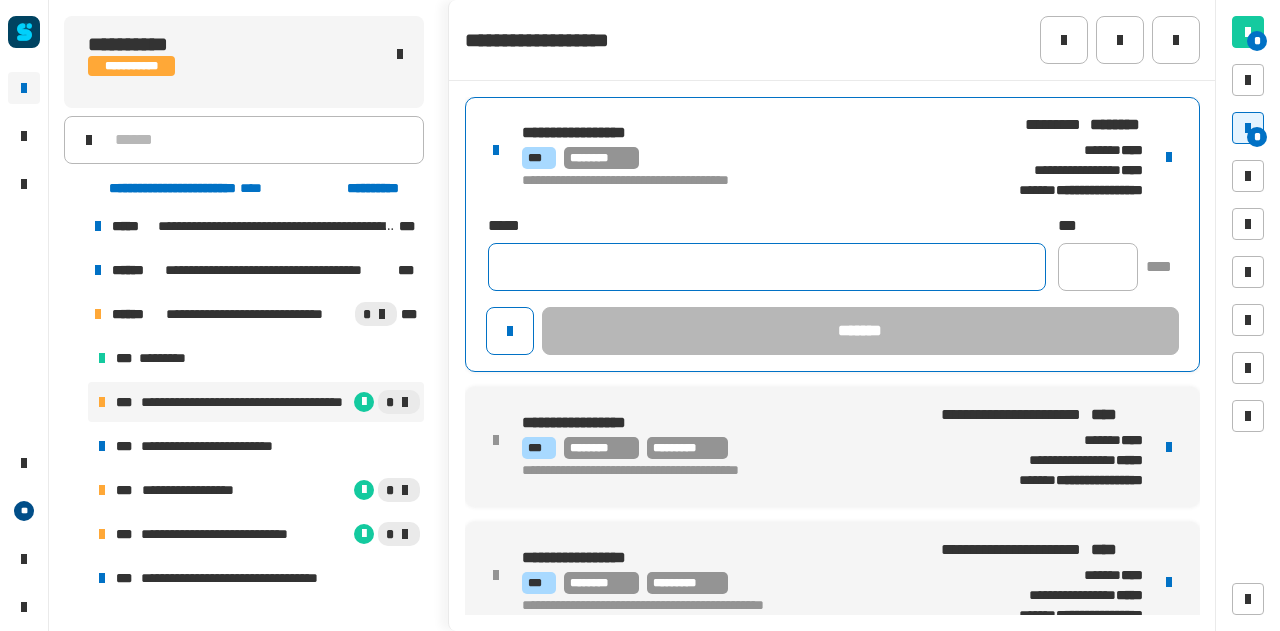 click 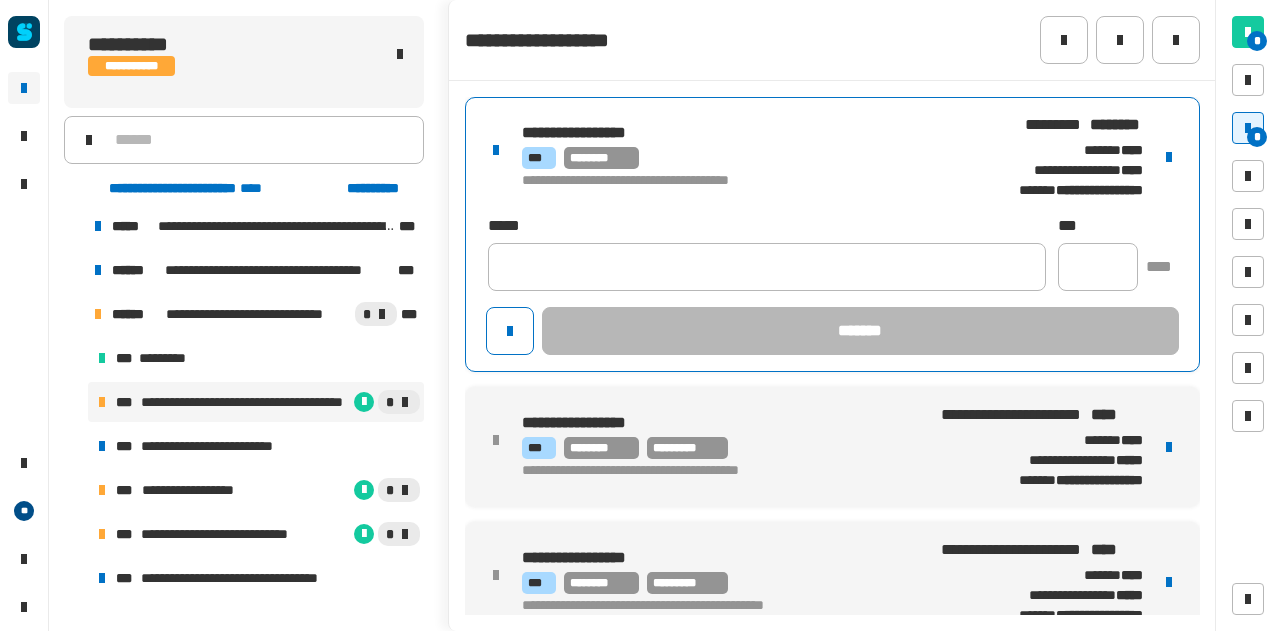 click at bounding box center [1169, 157] 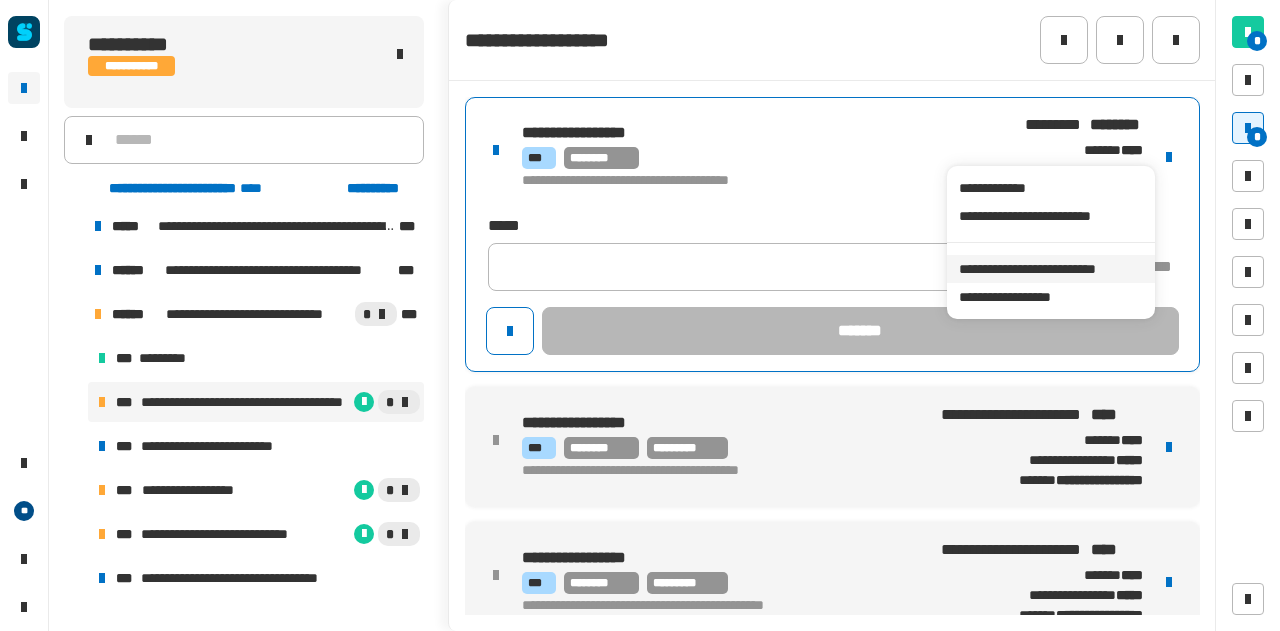 click on "**********" at bounding box center [1050, 269] 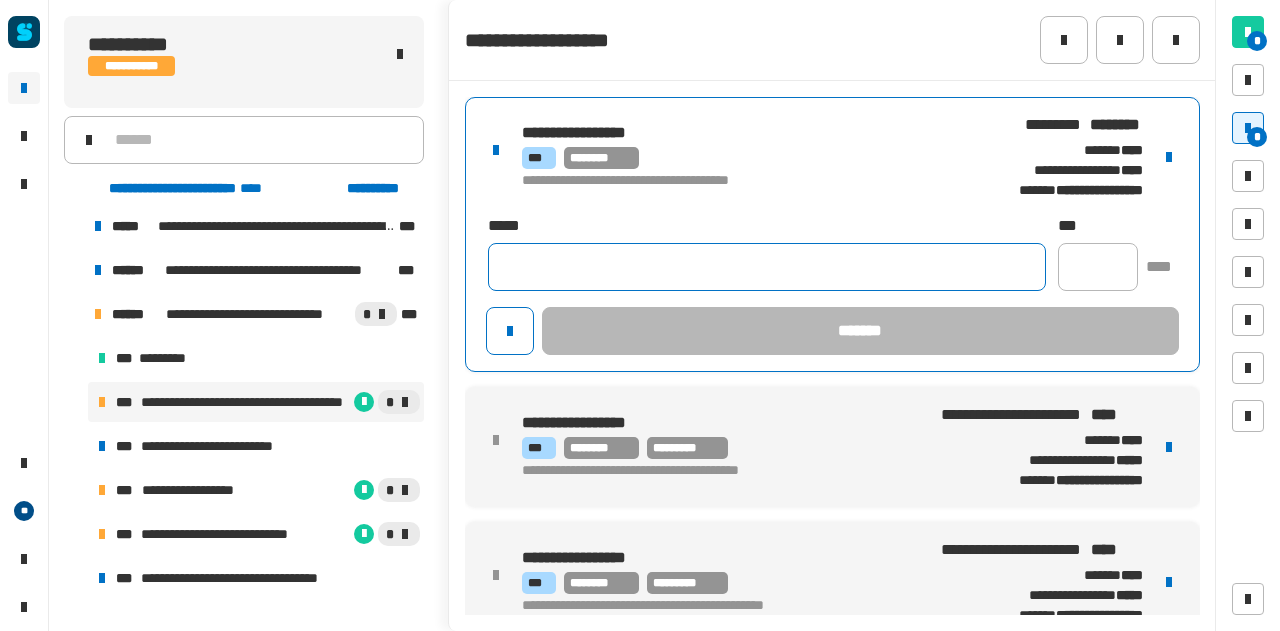 click 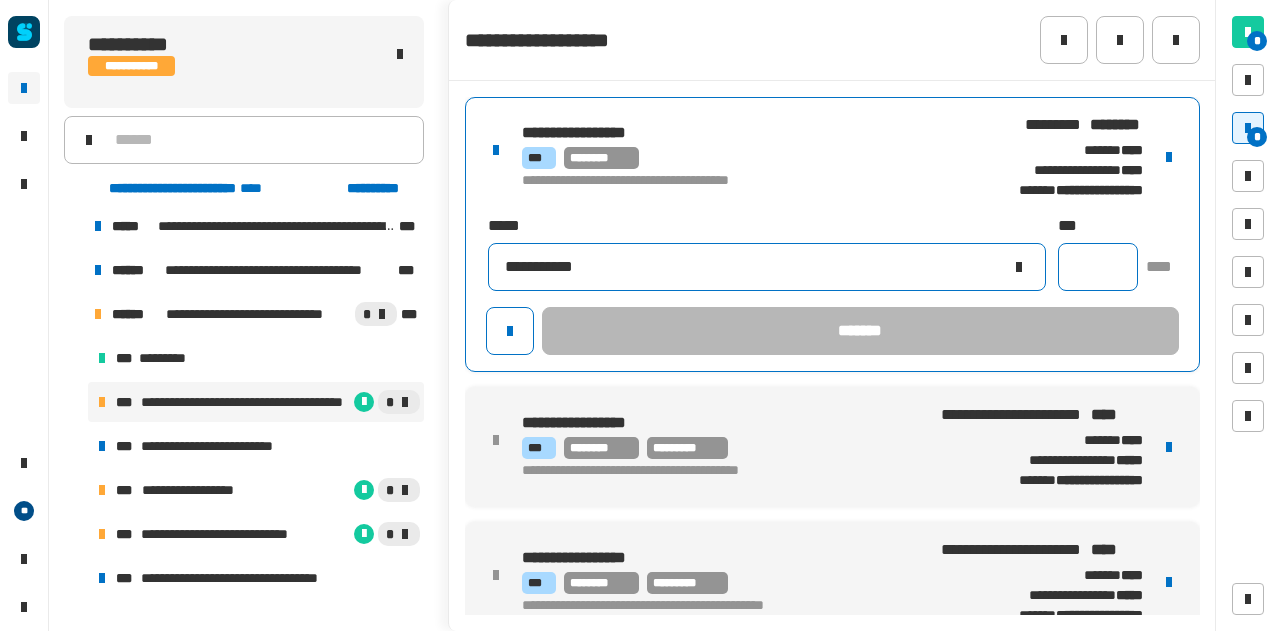 type on "**********" 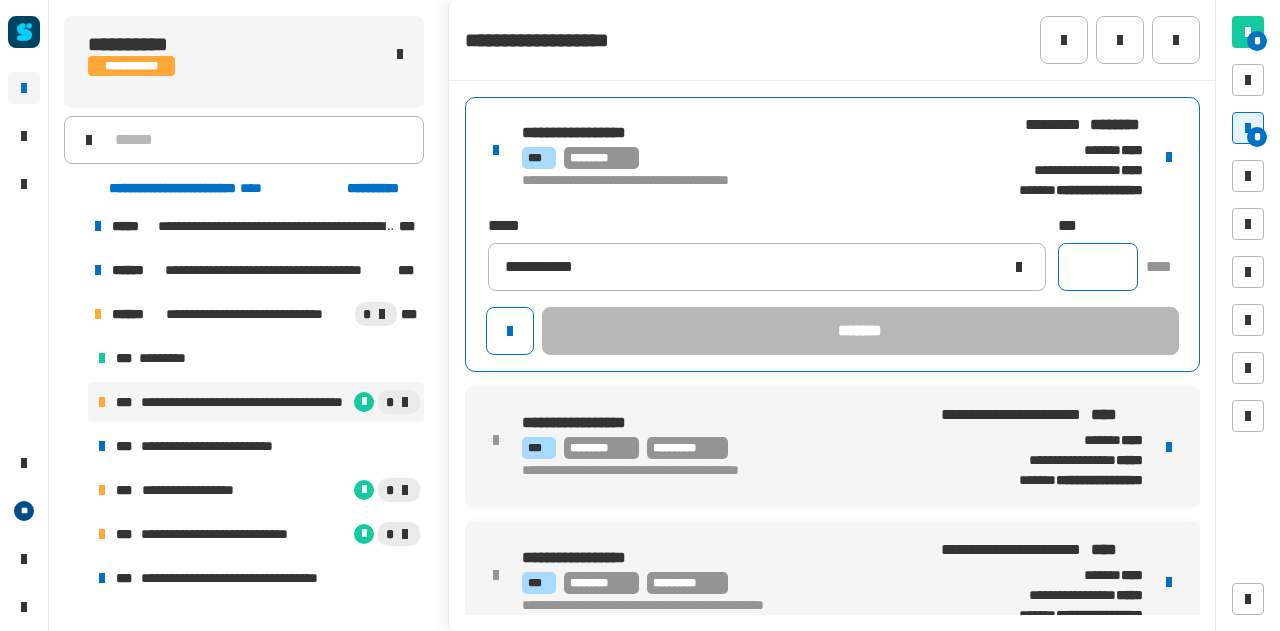 click 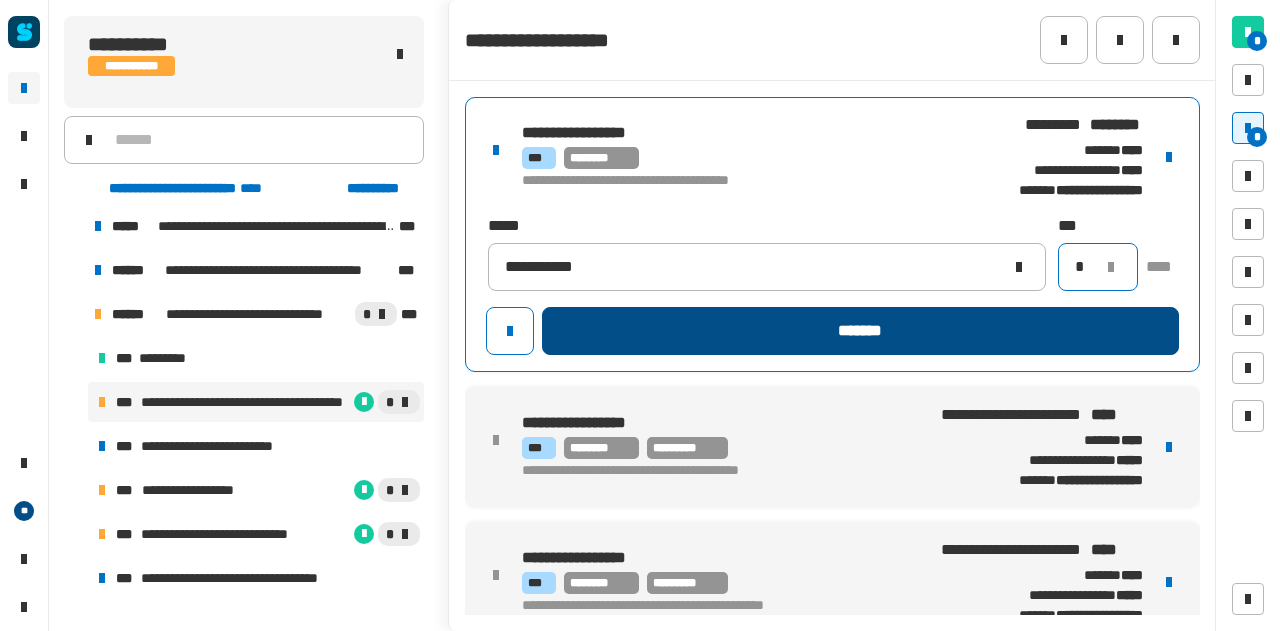 type on "*" 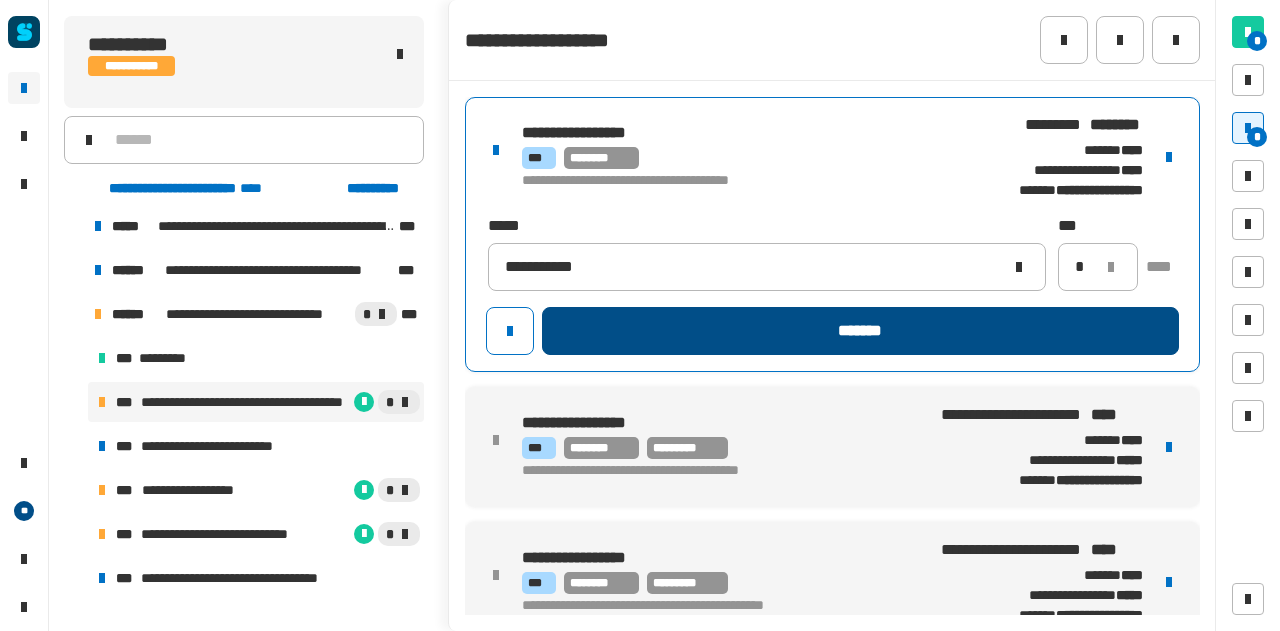 click on "*******" 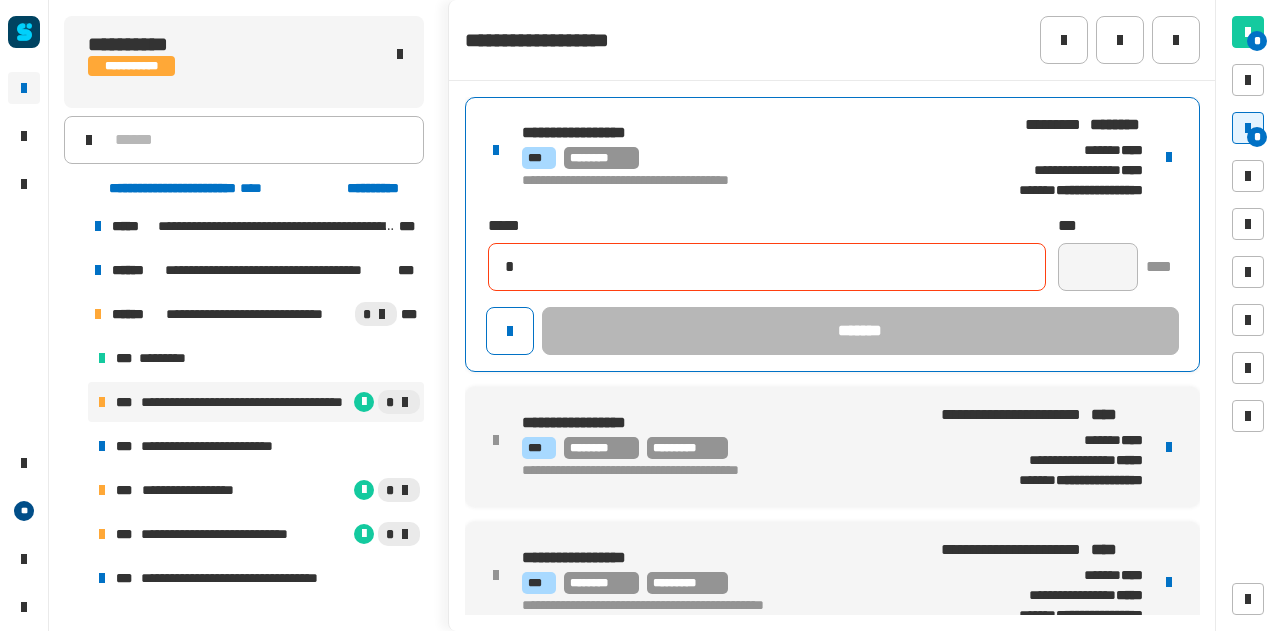 type 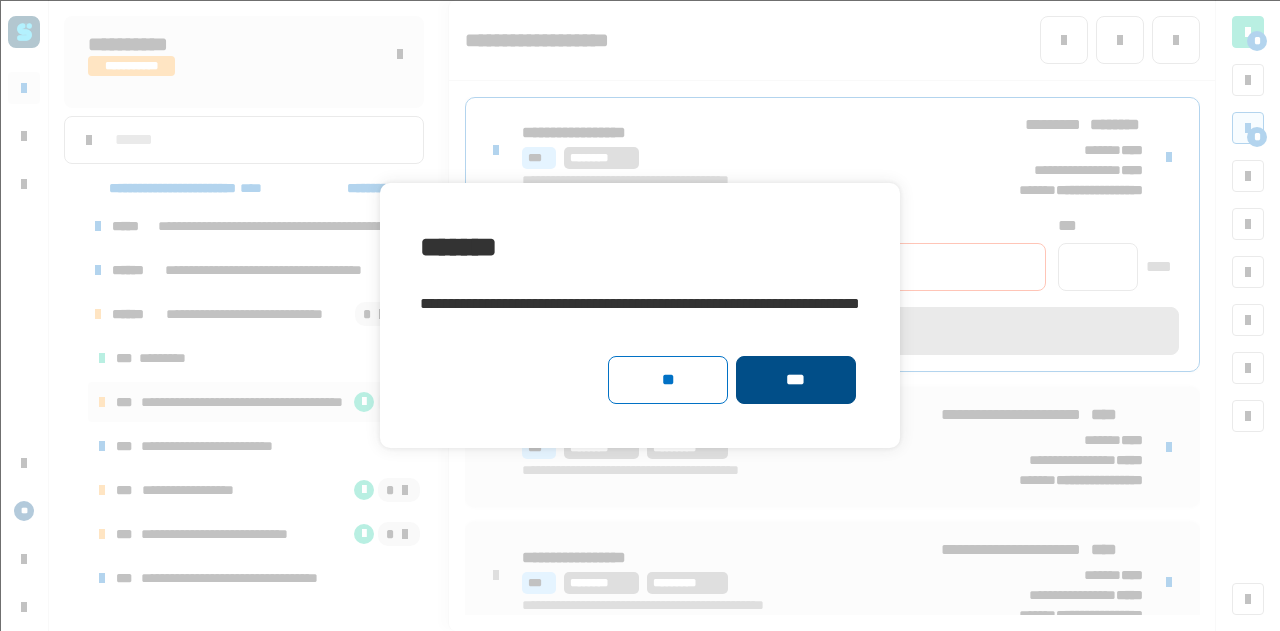 click on "***" 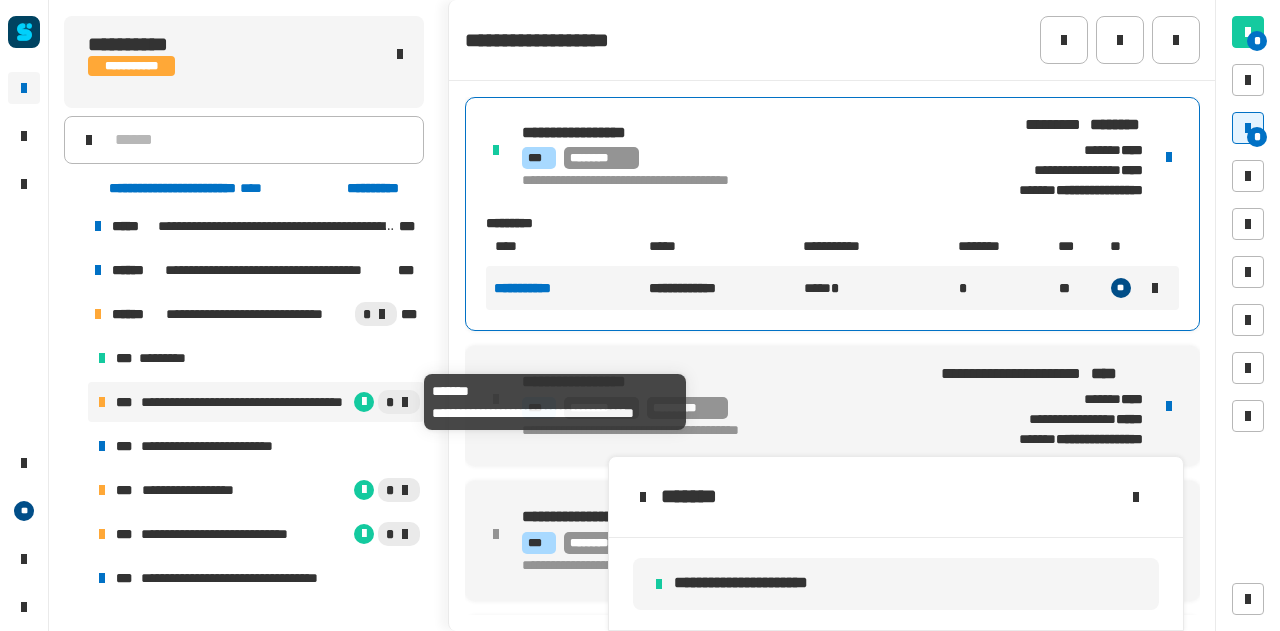 click on "**********" at bounding box center [245, 402] 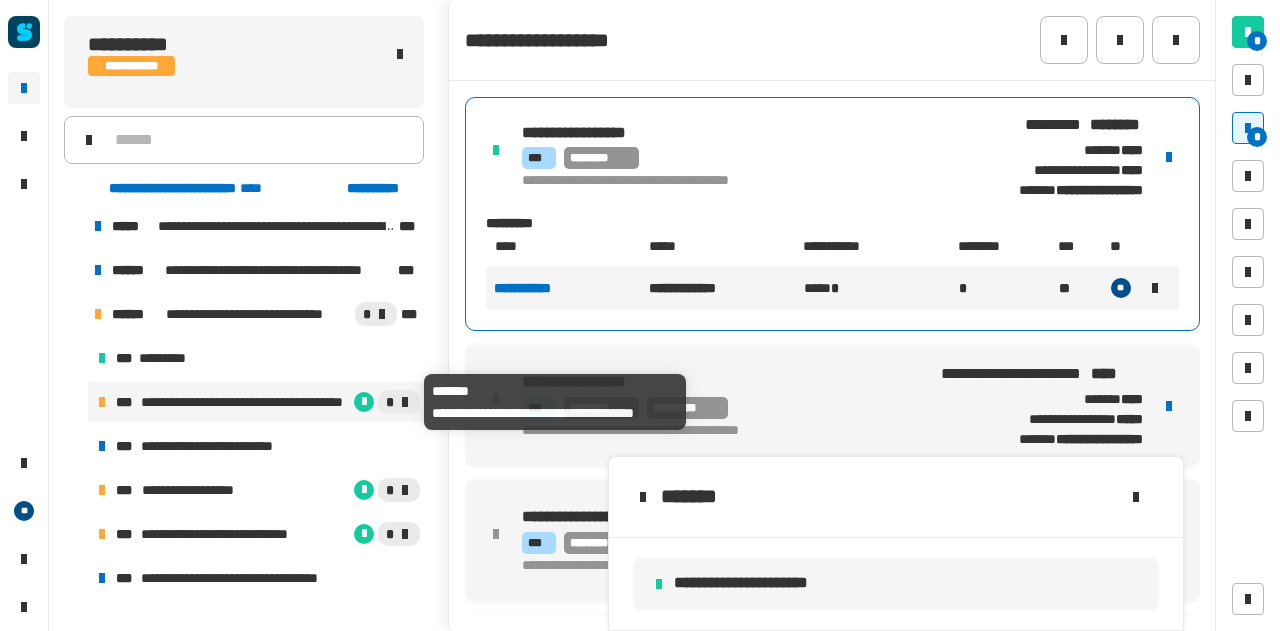 click on "**********" at bounding box center (245, 402) 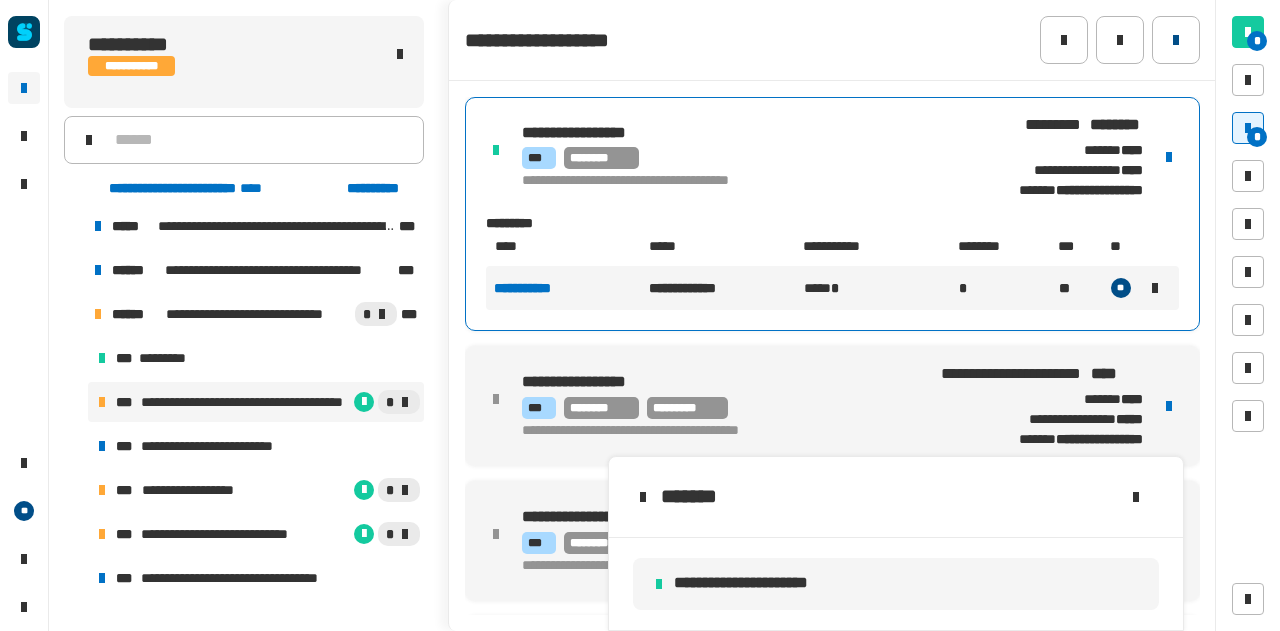 click 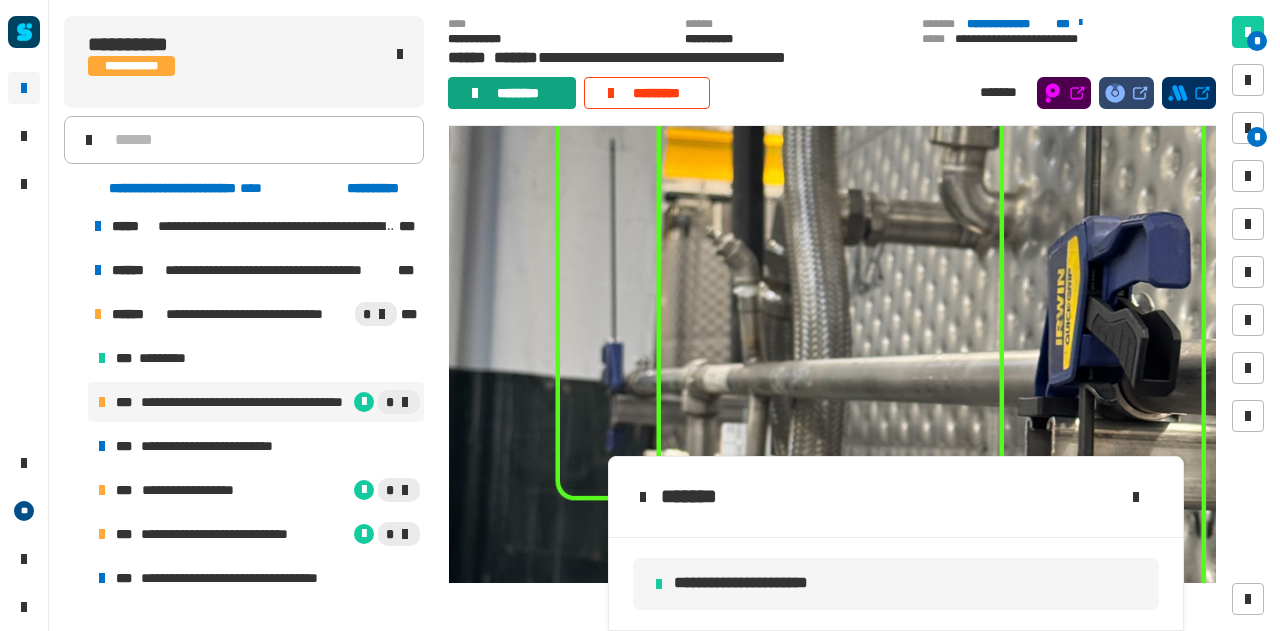 click on "********" 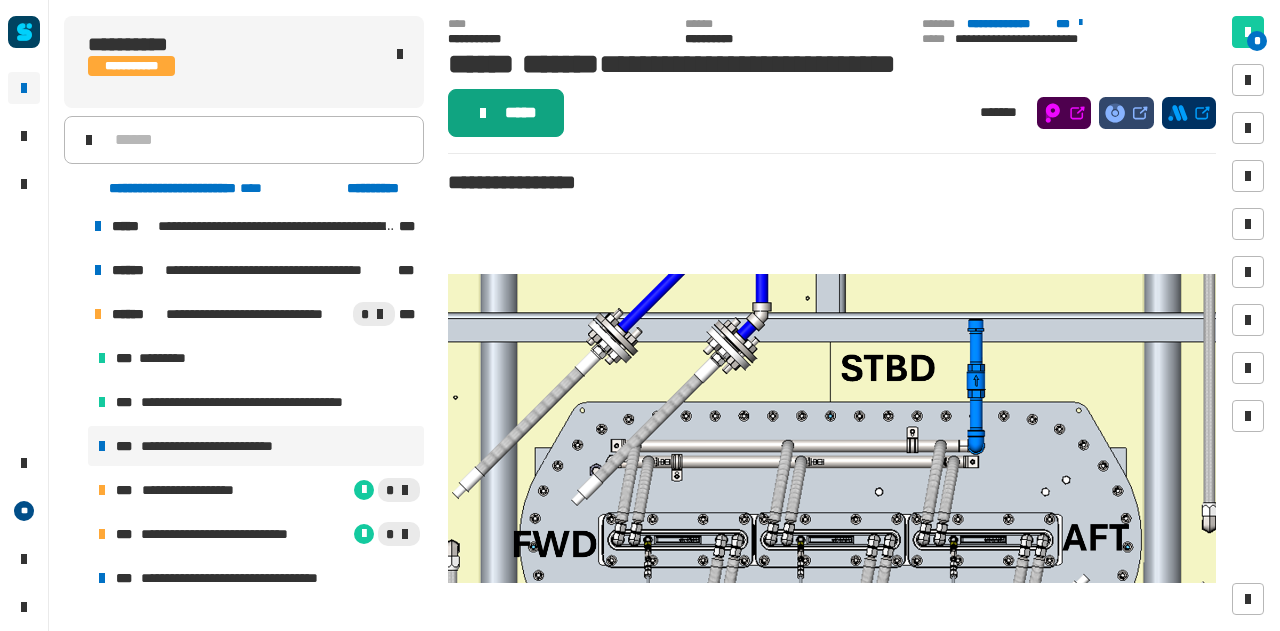 click on "*****" 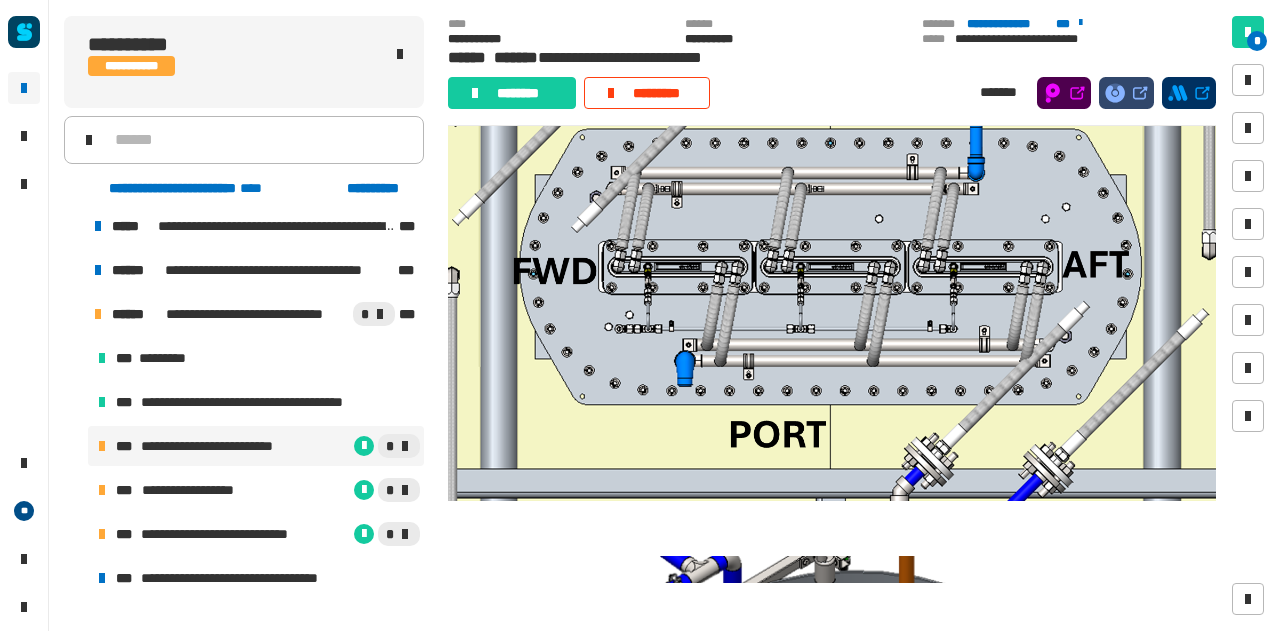 scroll, scrollTop: 243, scrollLeft: 0, axis: vertical 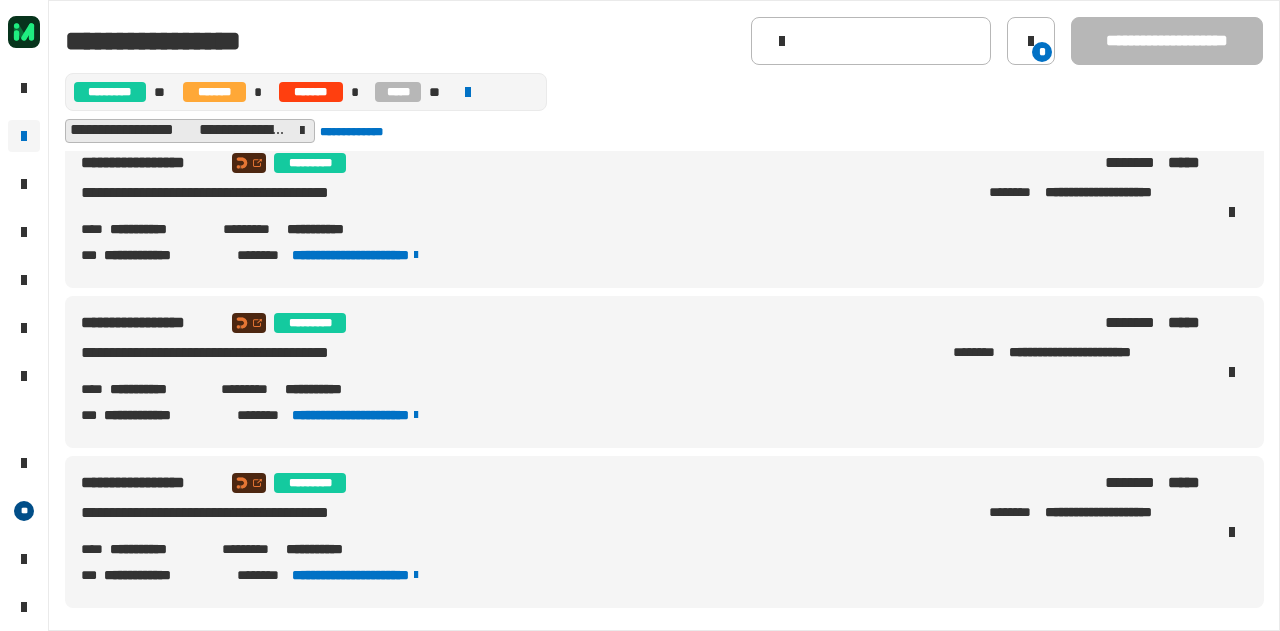 click on "**********" at bounding box center [157, 389] 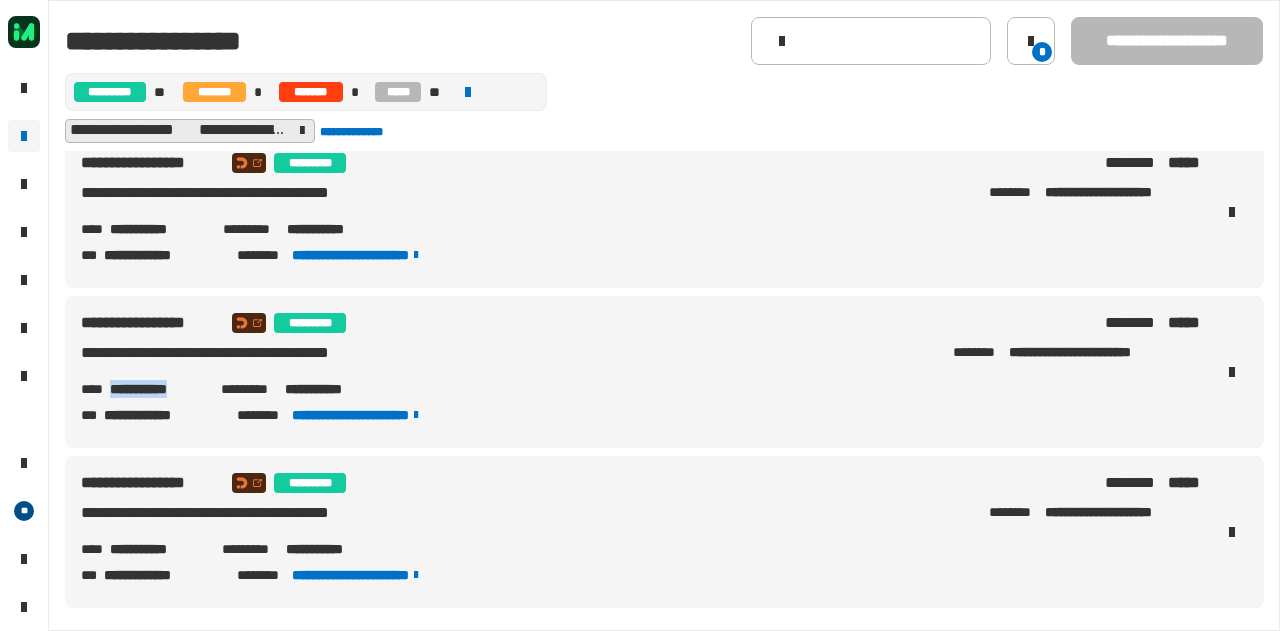 click on "**********" at bounding box center [157, 389] 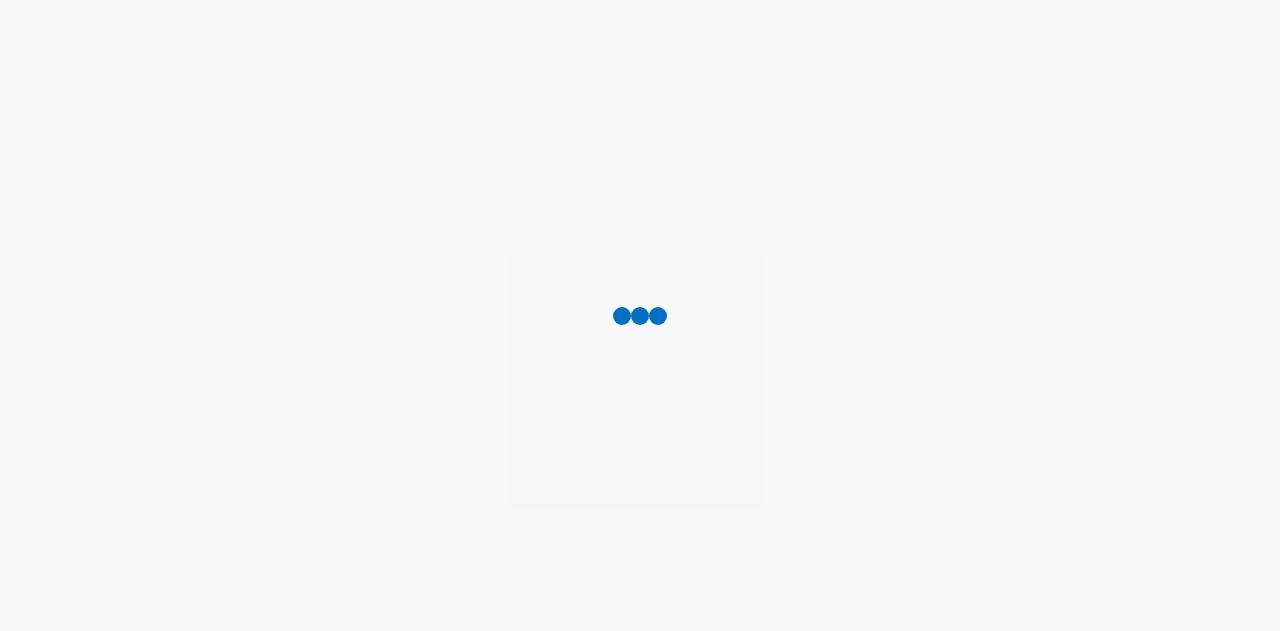 scroll, scrollTop: 0, scrollLeft: 0, axis: both 